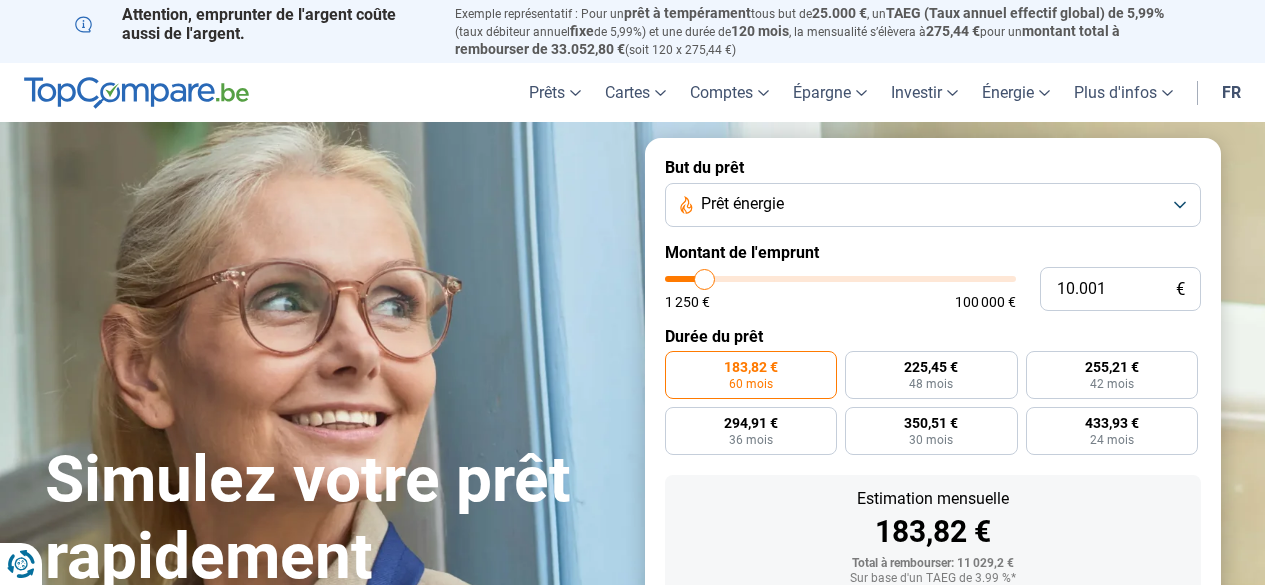 scroll, scrollTop: 0, scrollLeft: 0, axis: both 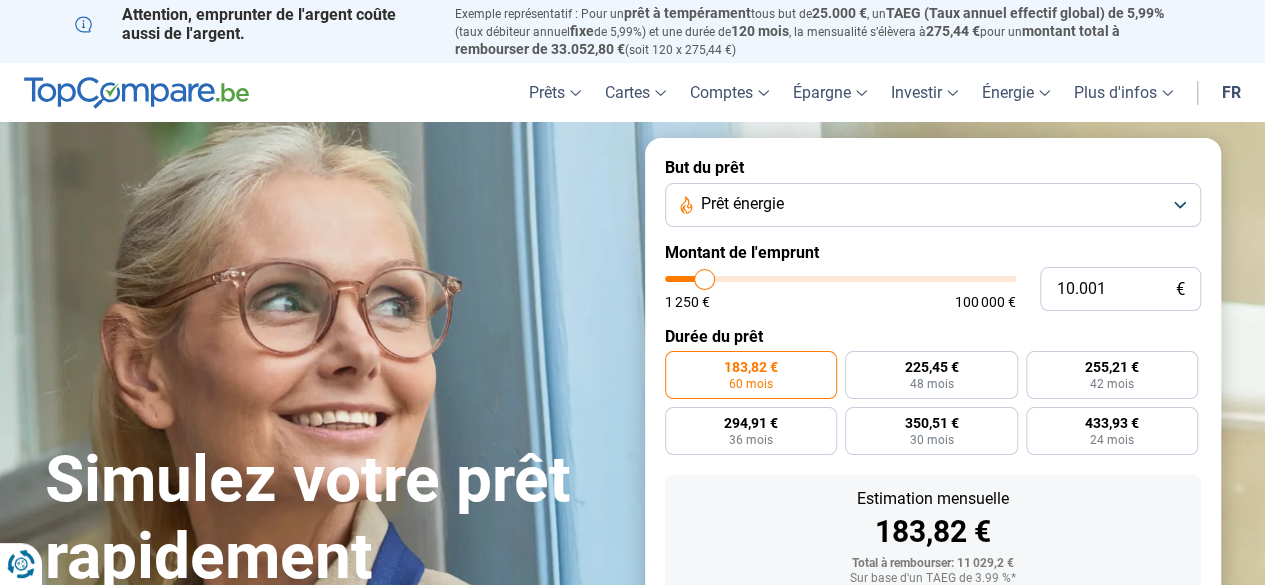 click on "Prêt énergie" at bounding box center (933, 205) 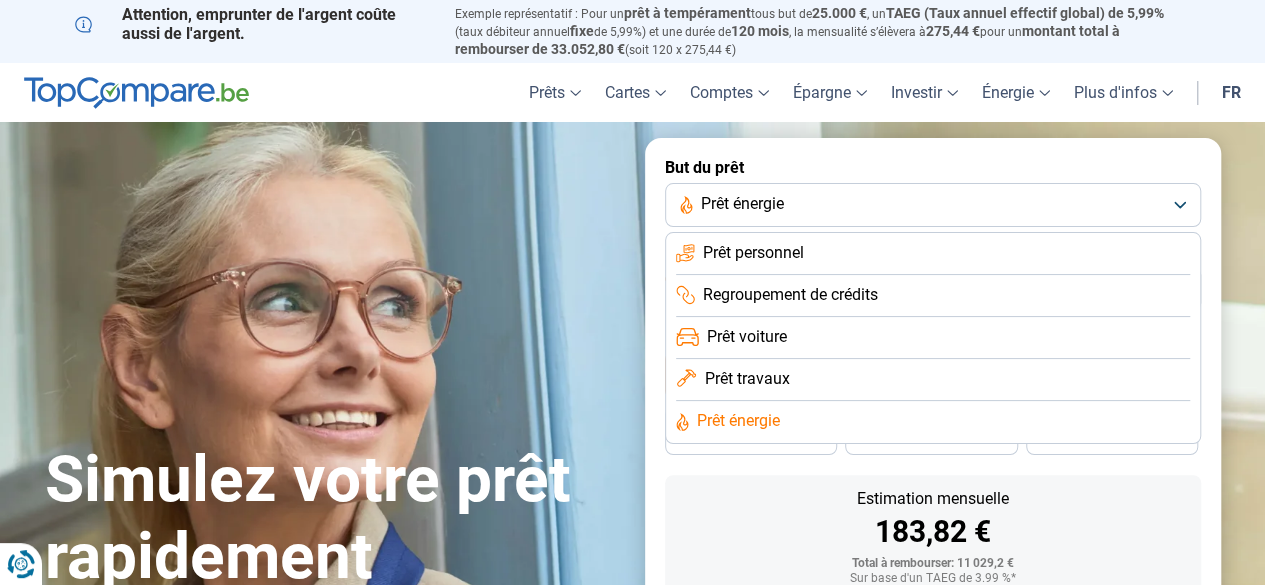 click on "Prêt énergie" 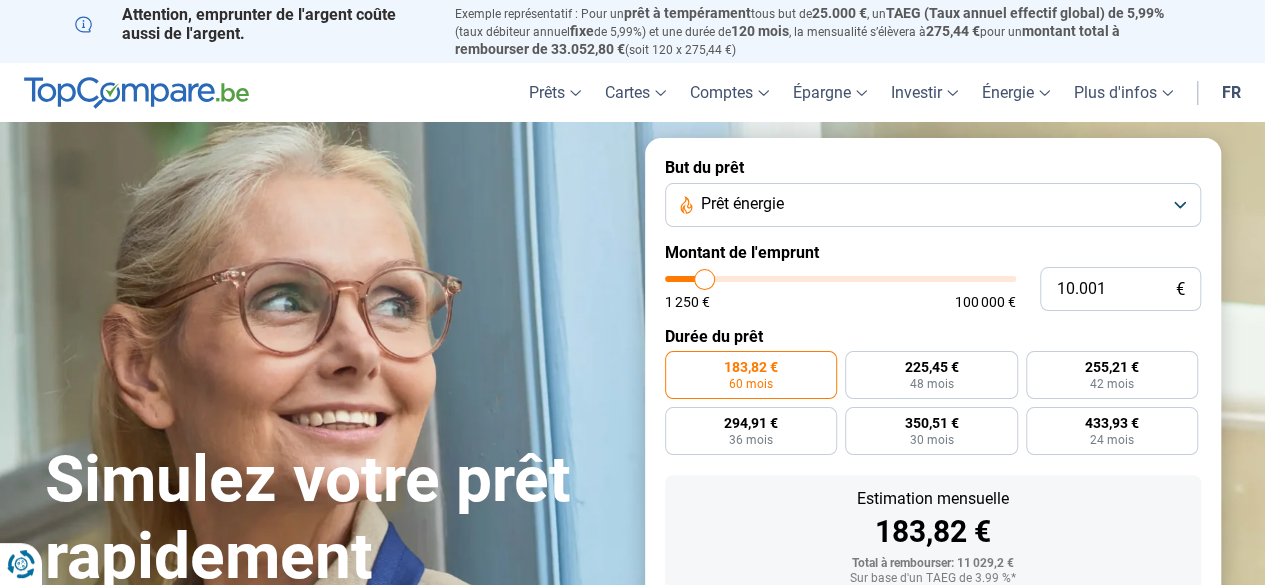 type on "9.750" 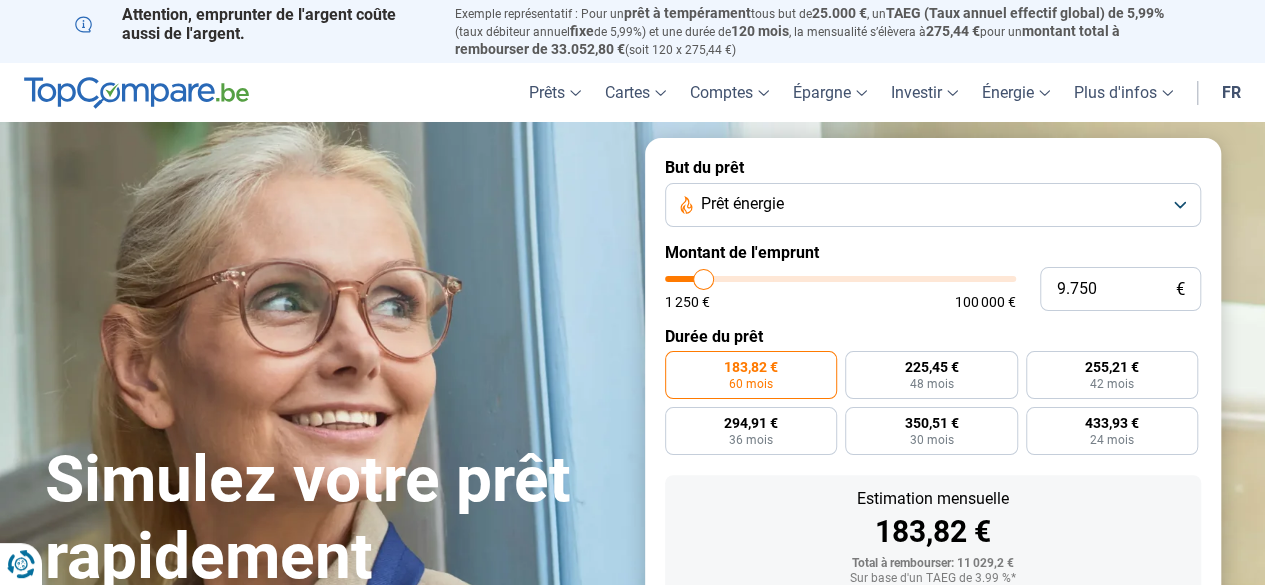 type on "10.000" 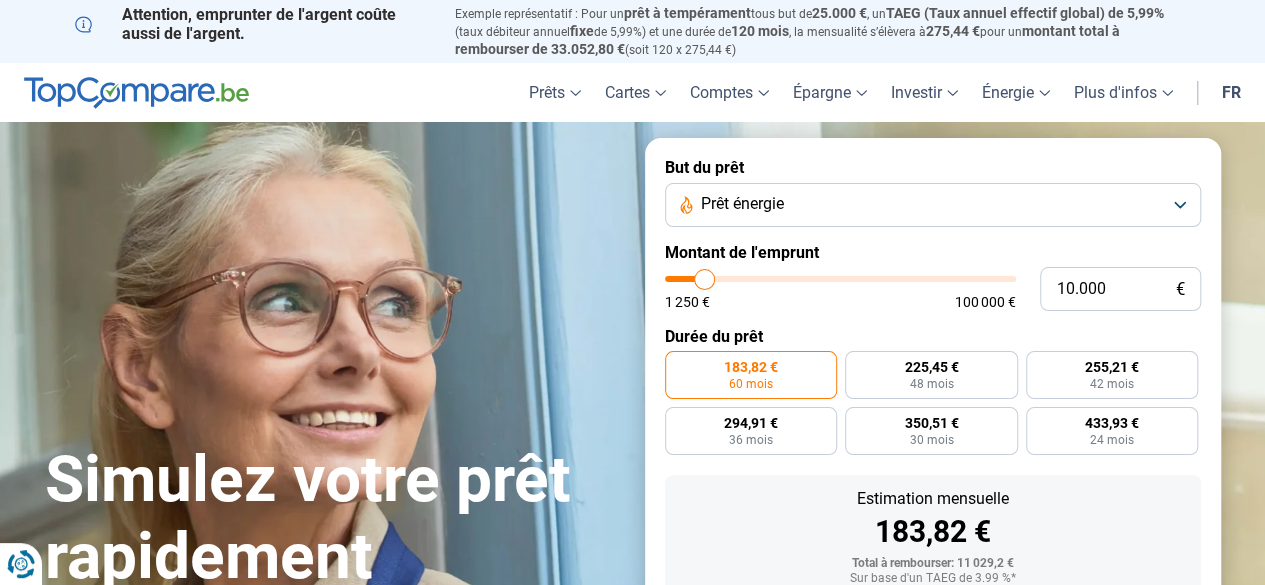 type on "10.250" 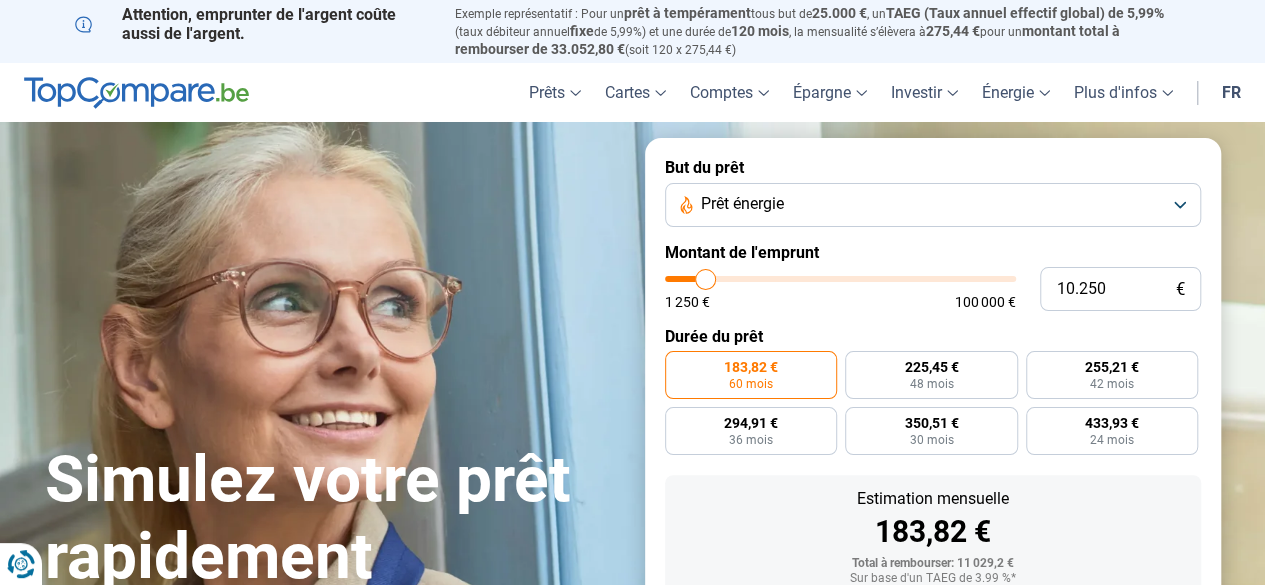 type on "10.500" 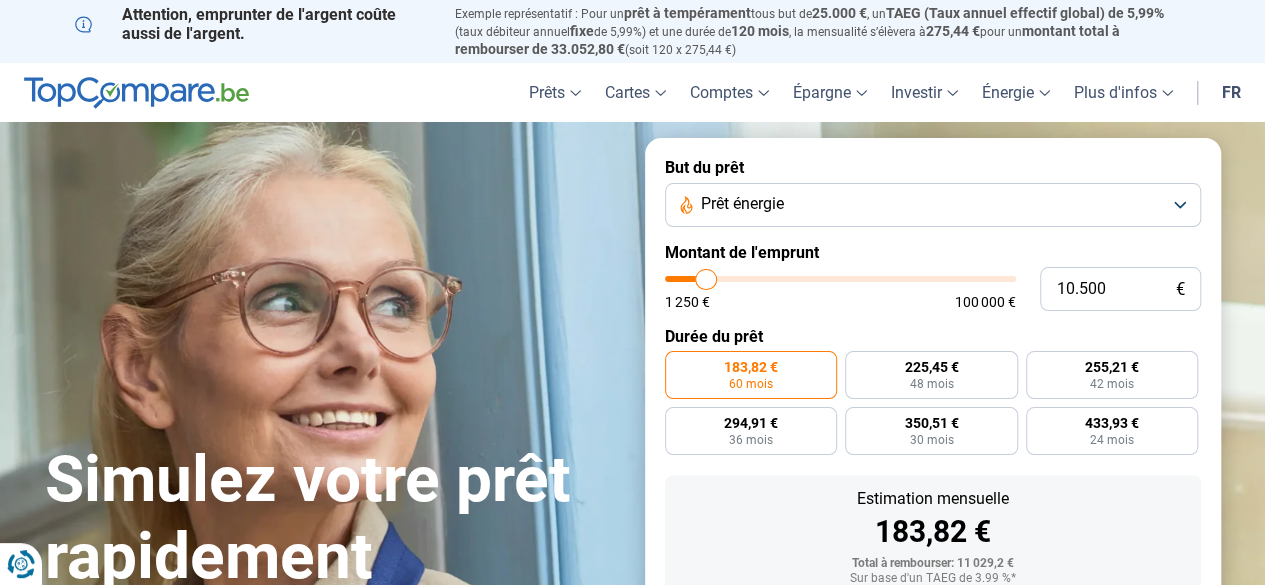 type on "10.750" 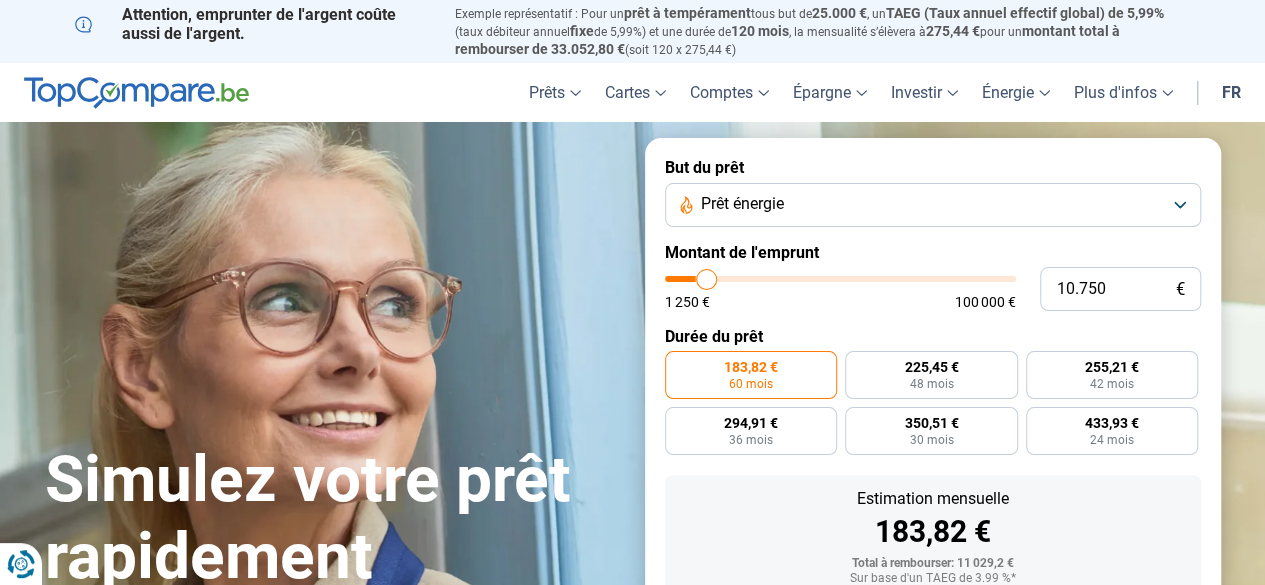 type on "11.000" 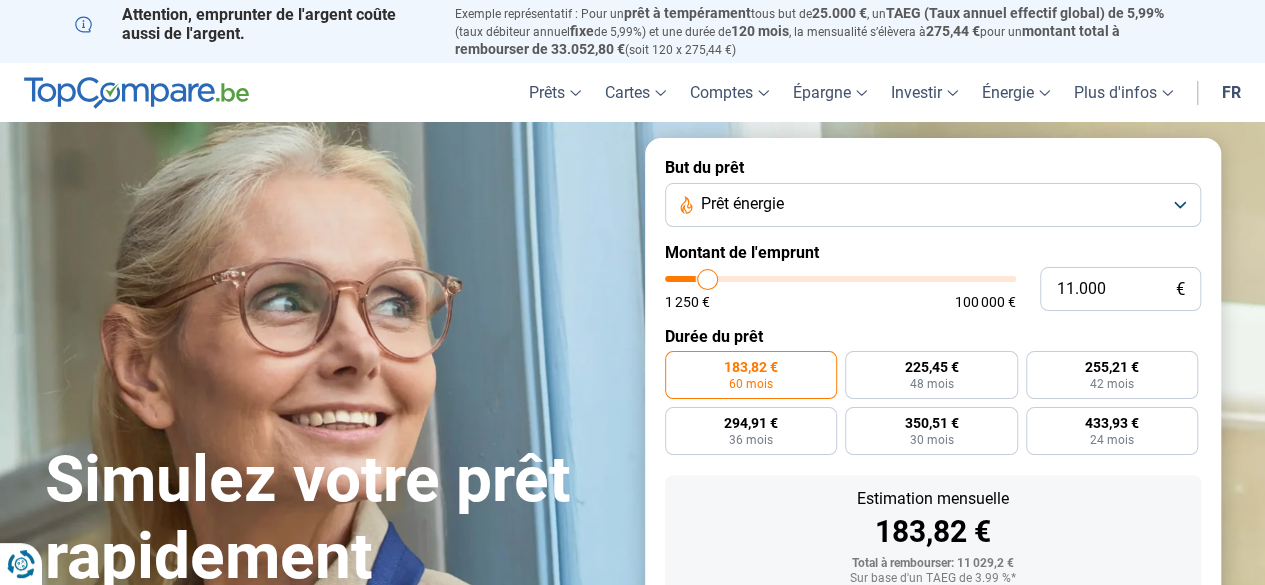 type on "11.250" 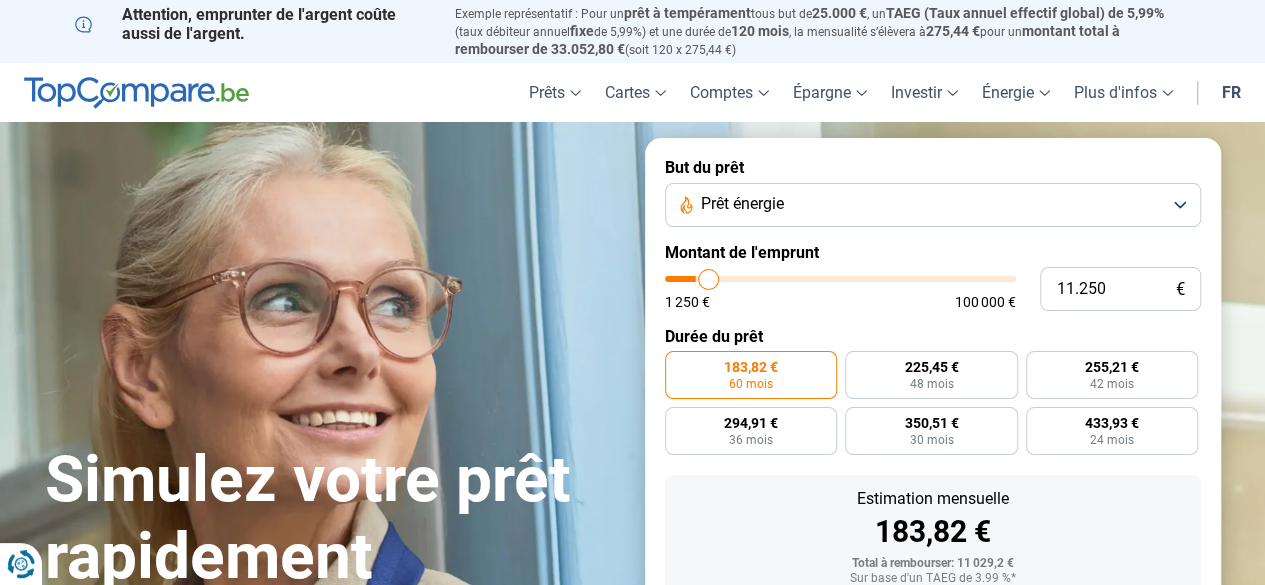 type on "11.500" 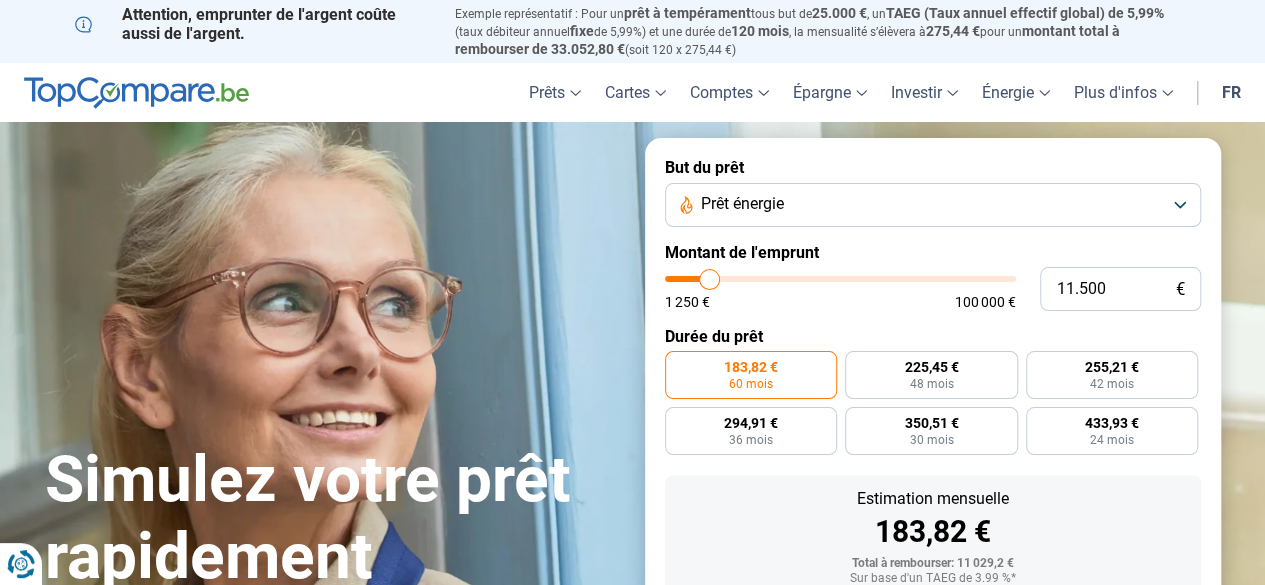 type on "11.750" 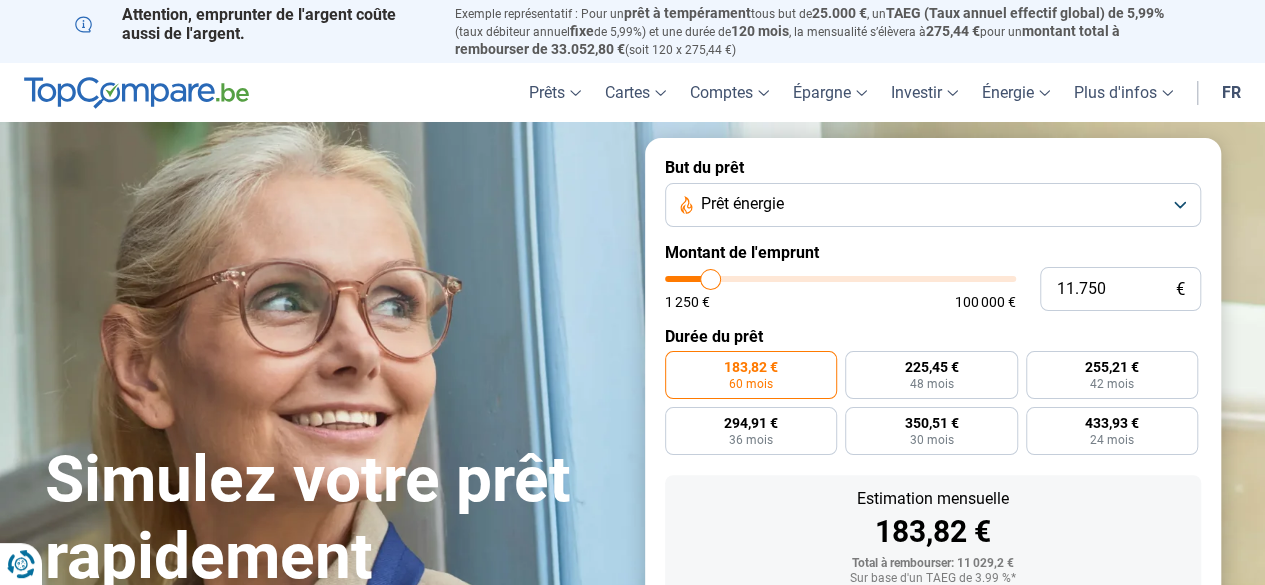 type on "12.000" 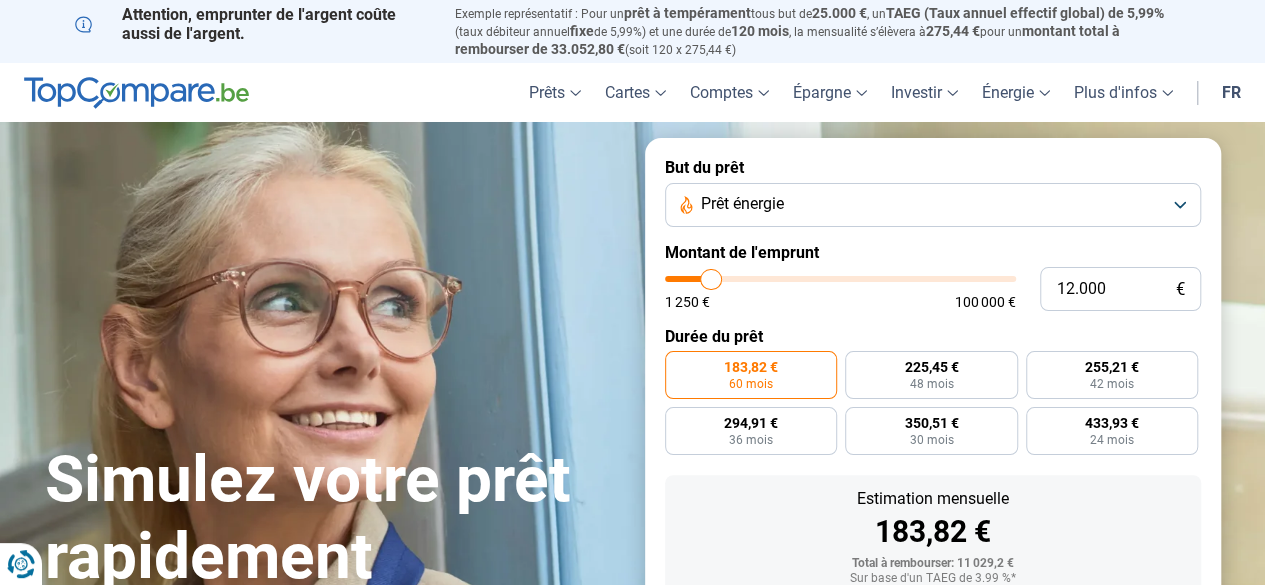 type on "12.250" 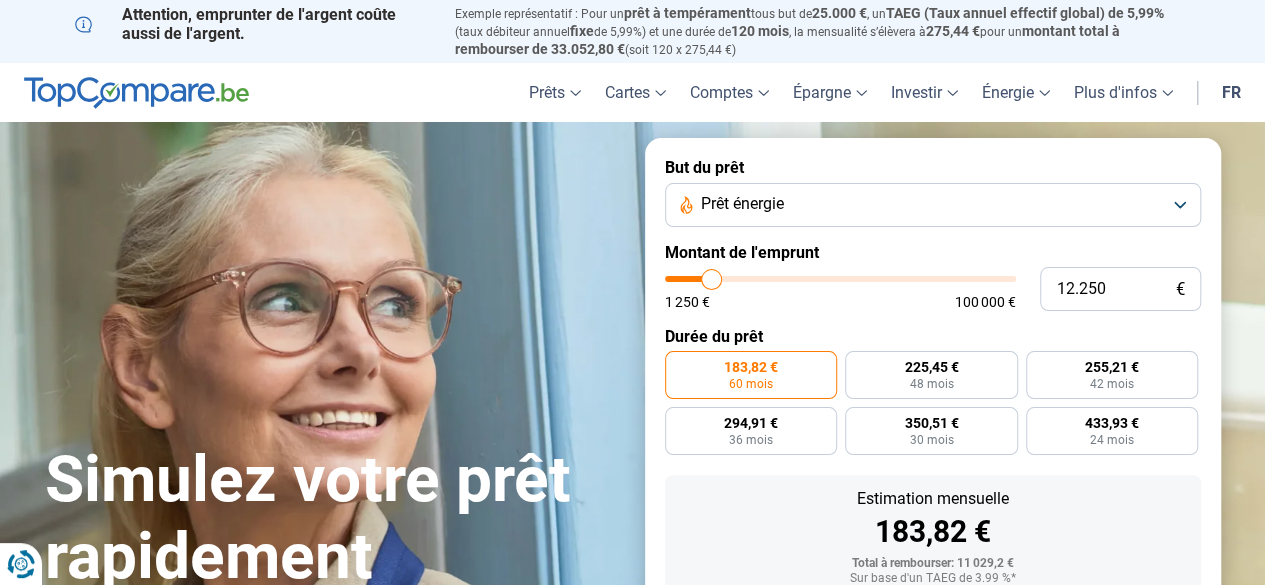 type on "12.500" 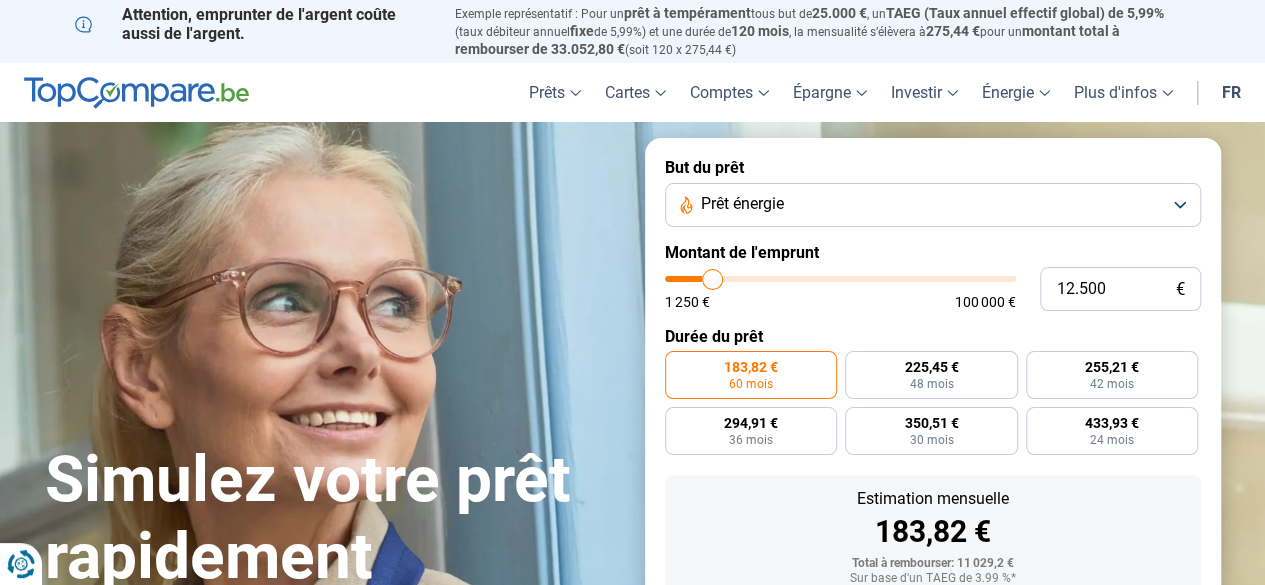 type on "13.000" 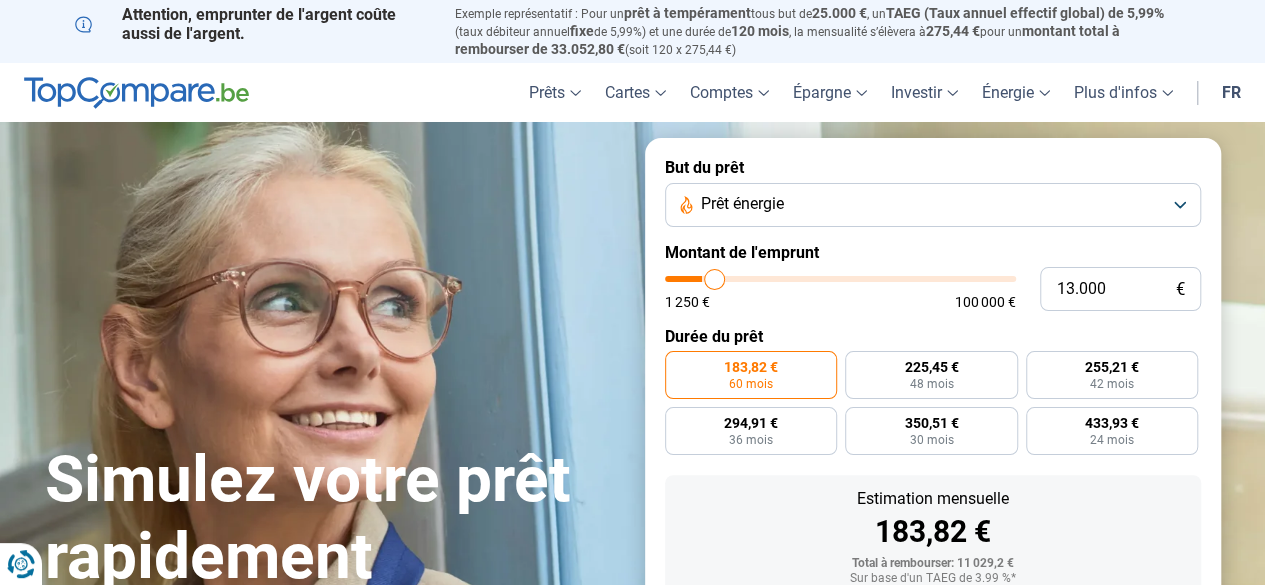 type on "13.250" 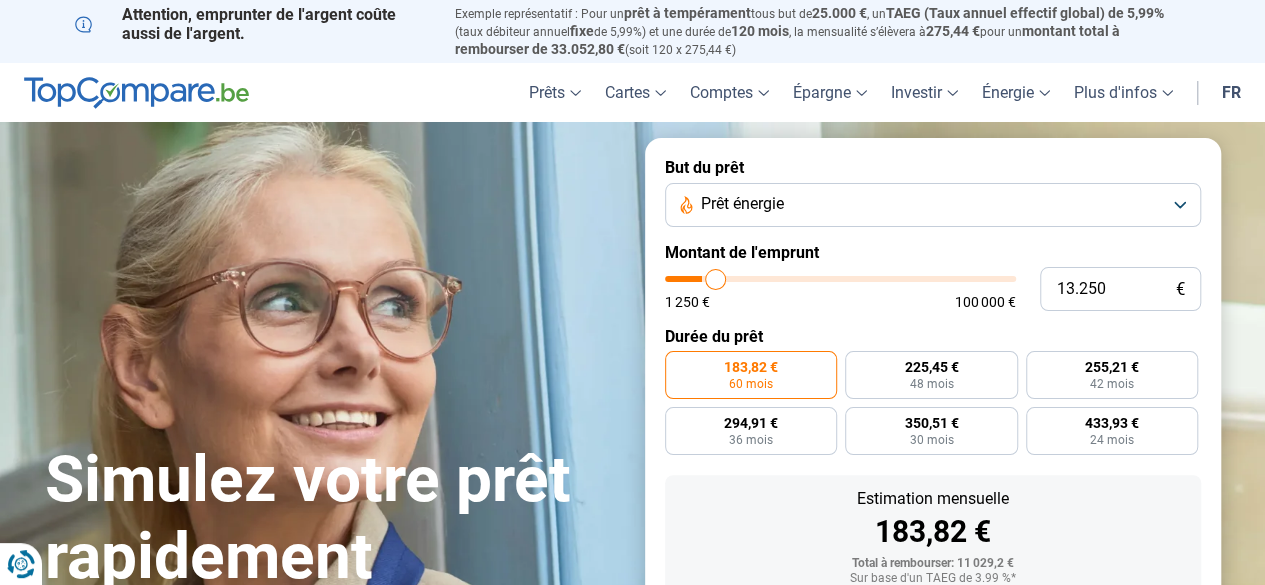type on "13.750" 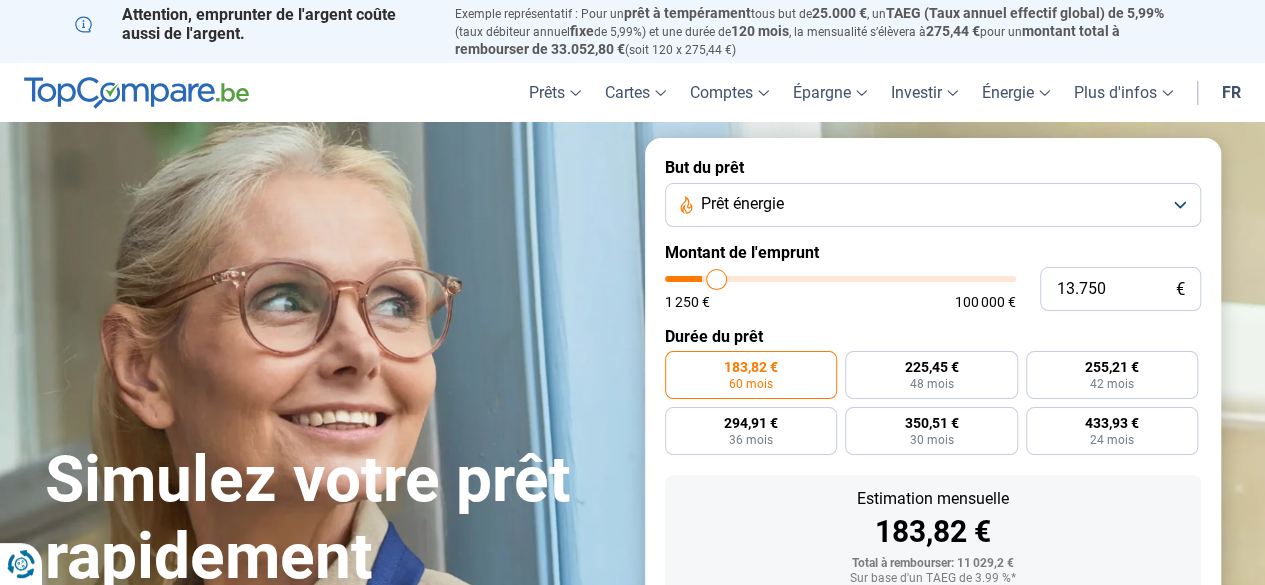 type on "14.250" 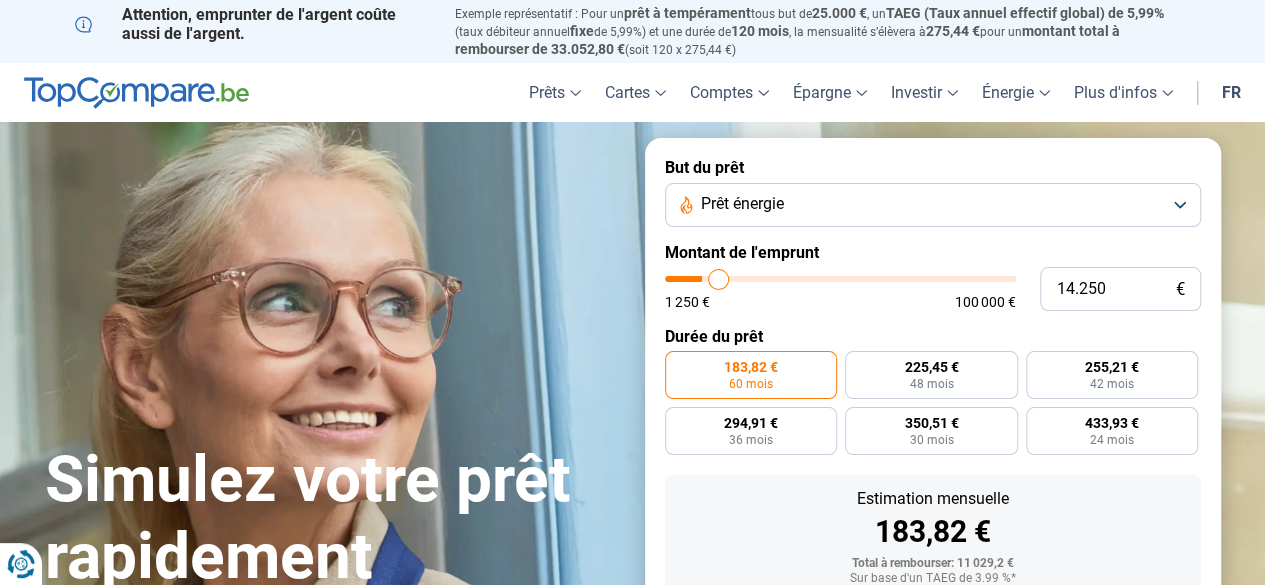 type on "14.500" 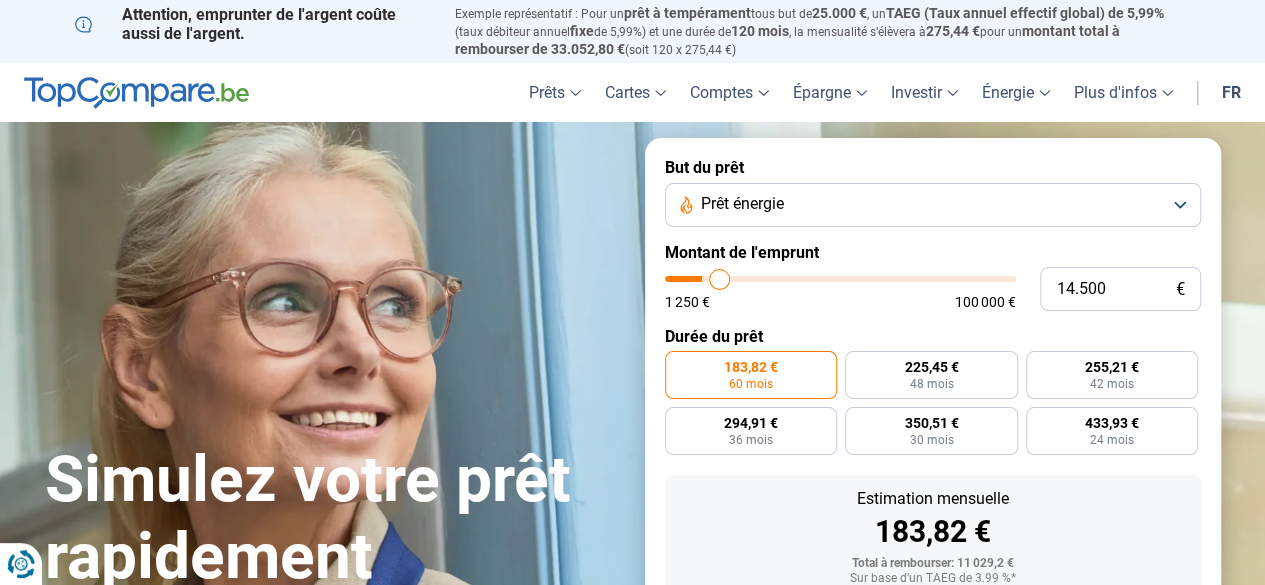 type on "15.250" 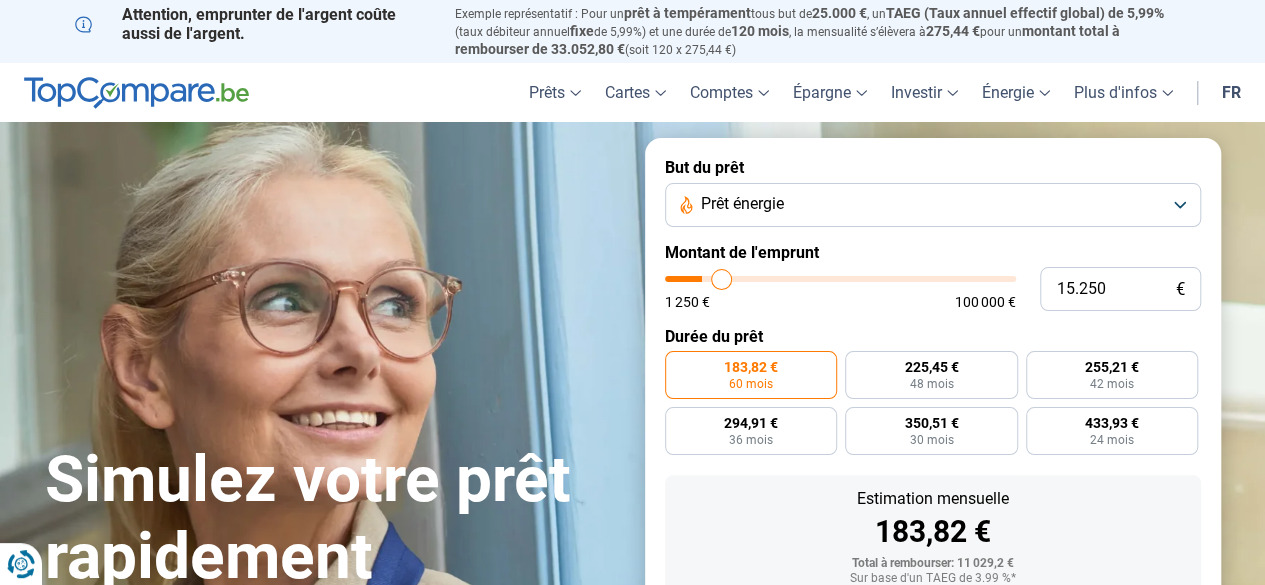 type on "15.500" 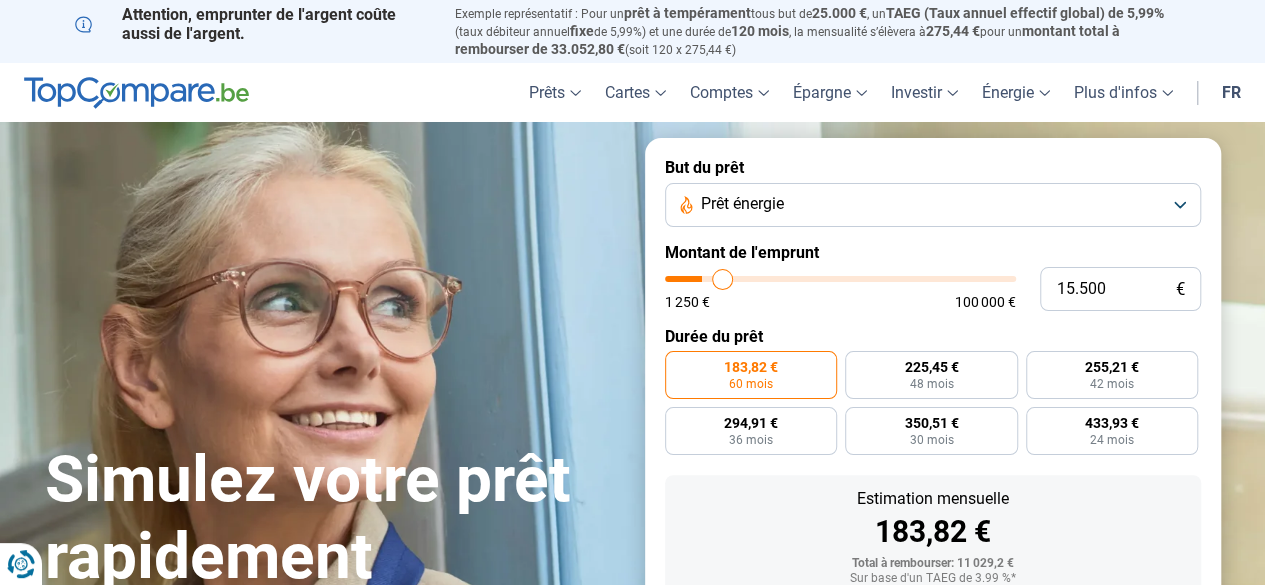type on "15.750" 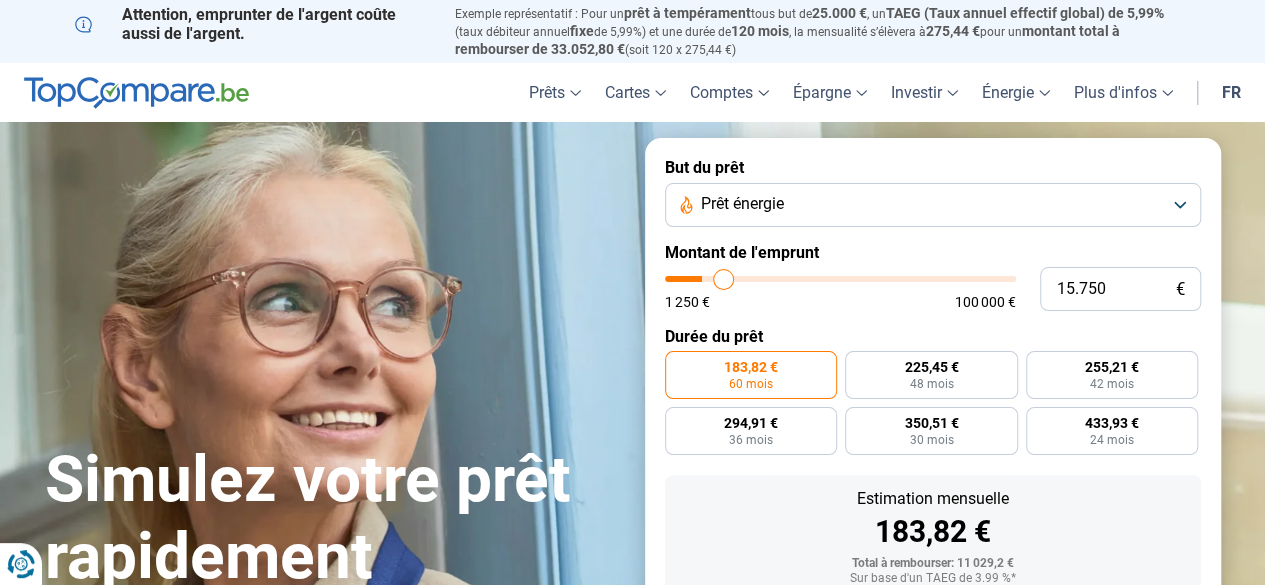 type on "16.750" 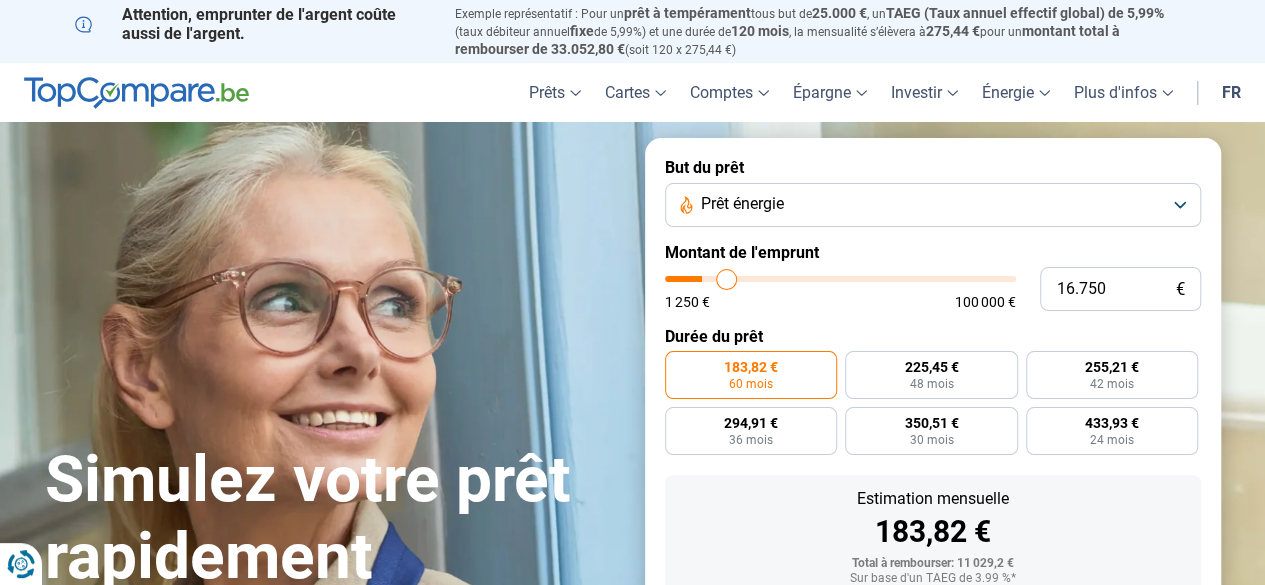 type on "17.250" 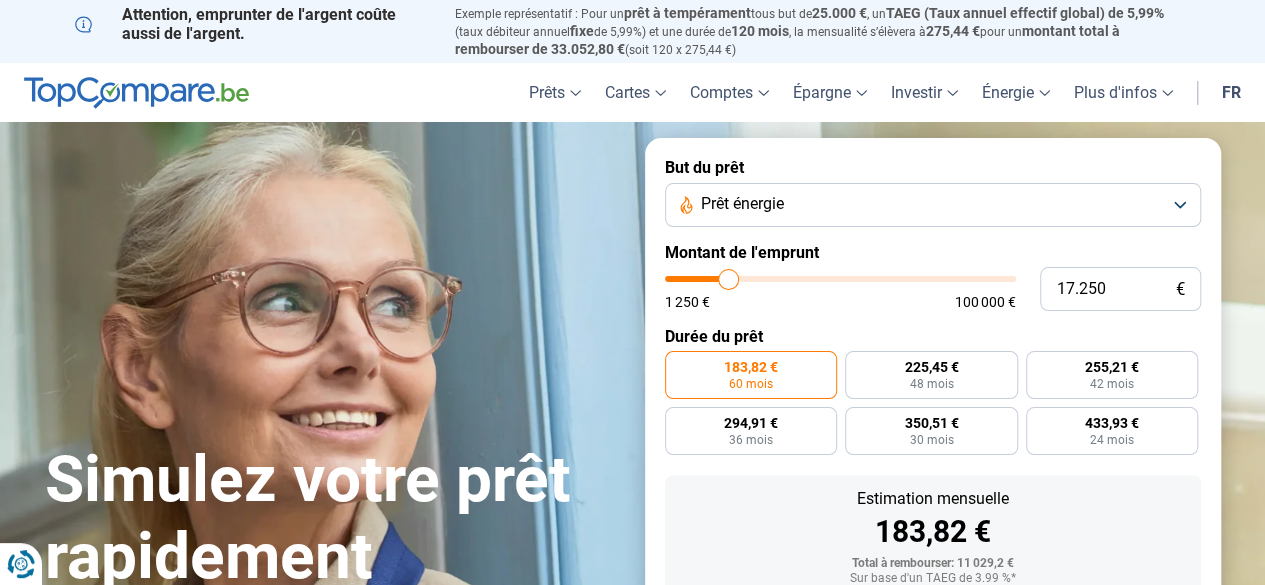 type on "18.250" 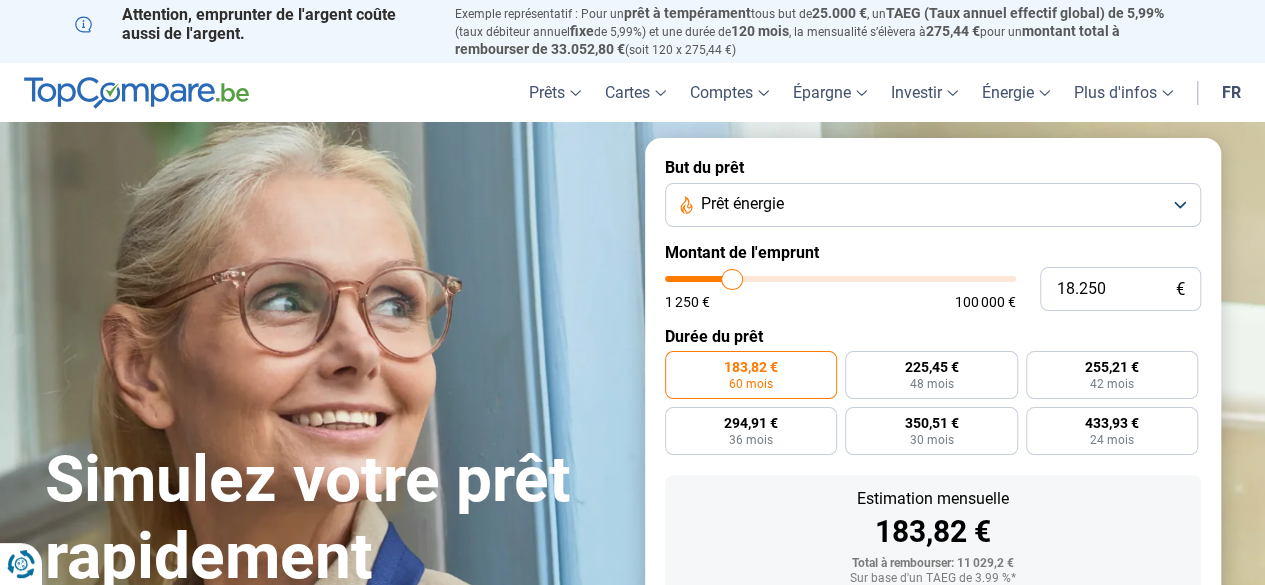 type on "18.750" 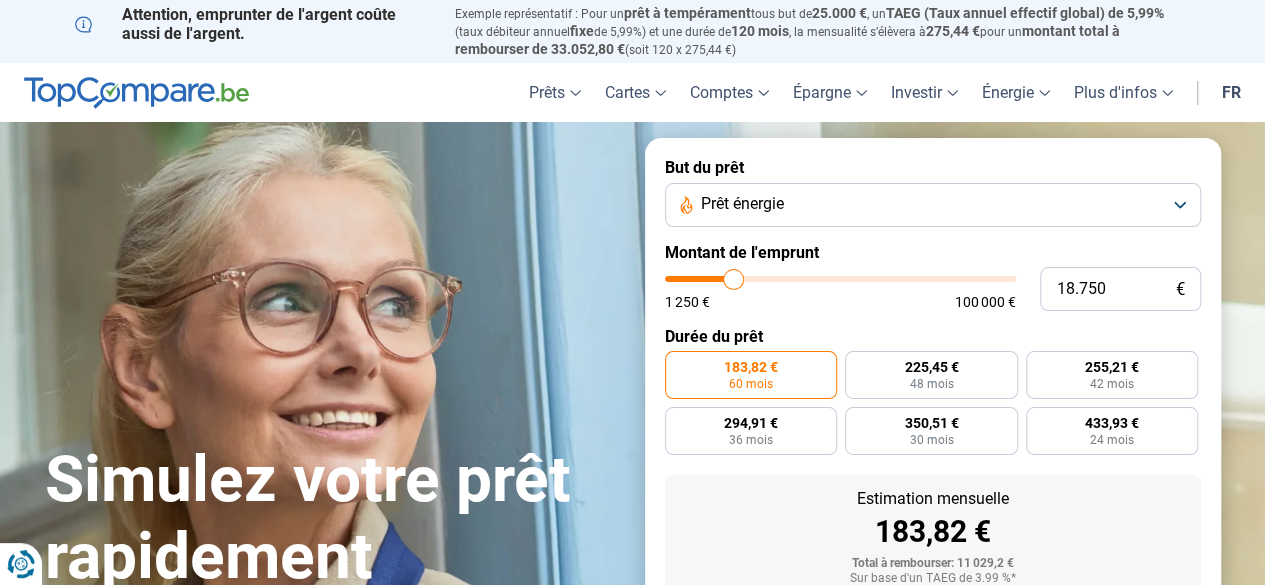 type on "19.750" 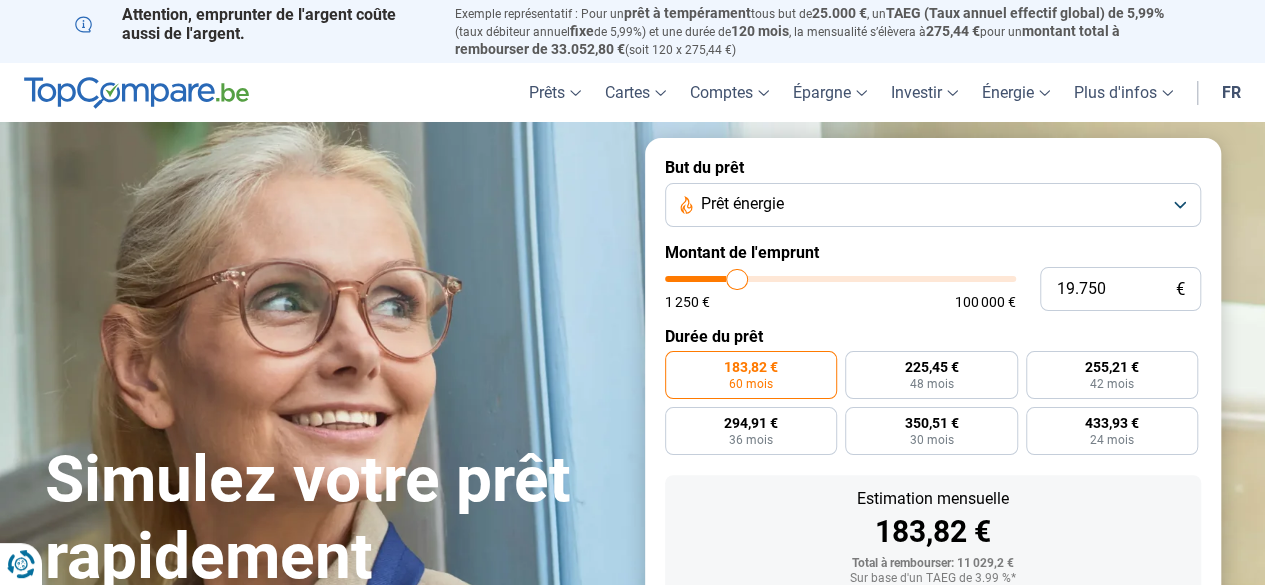 type on "20.500" 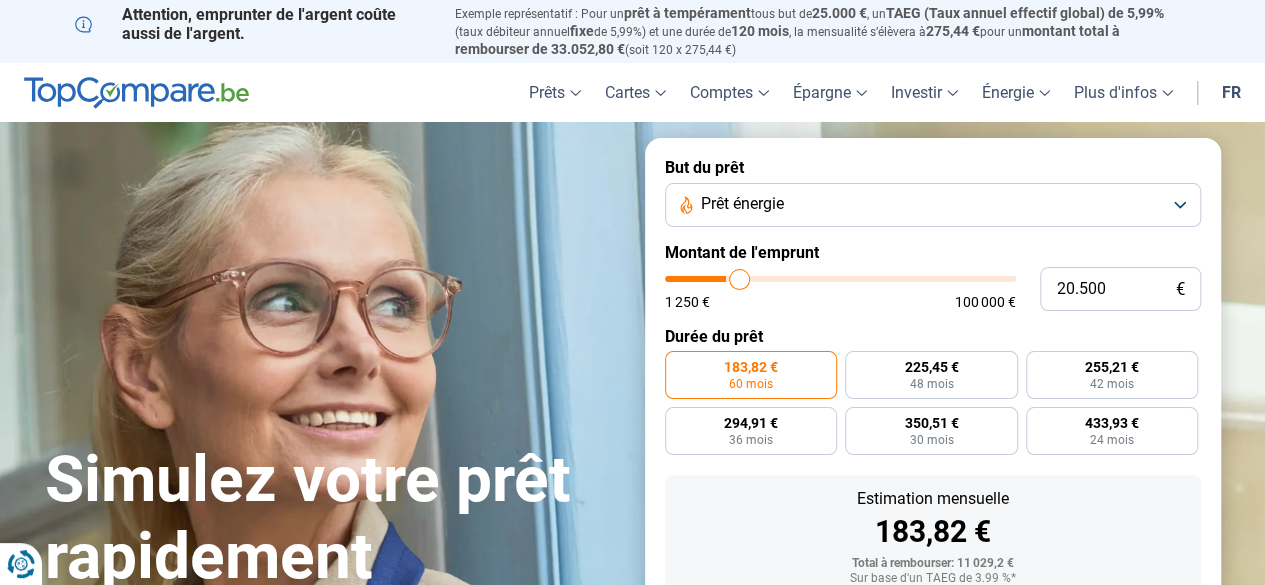 type on "21.500" 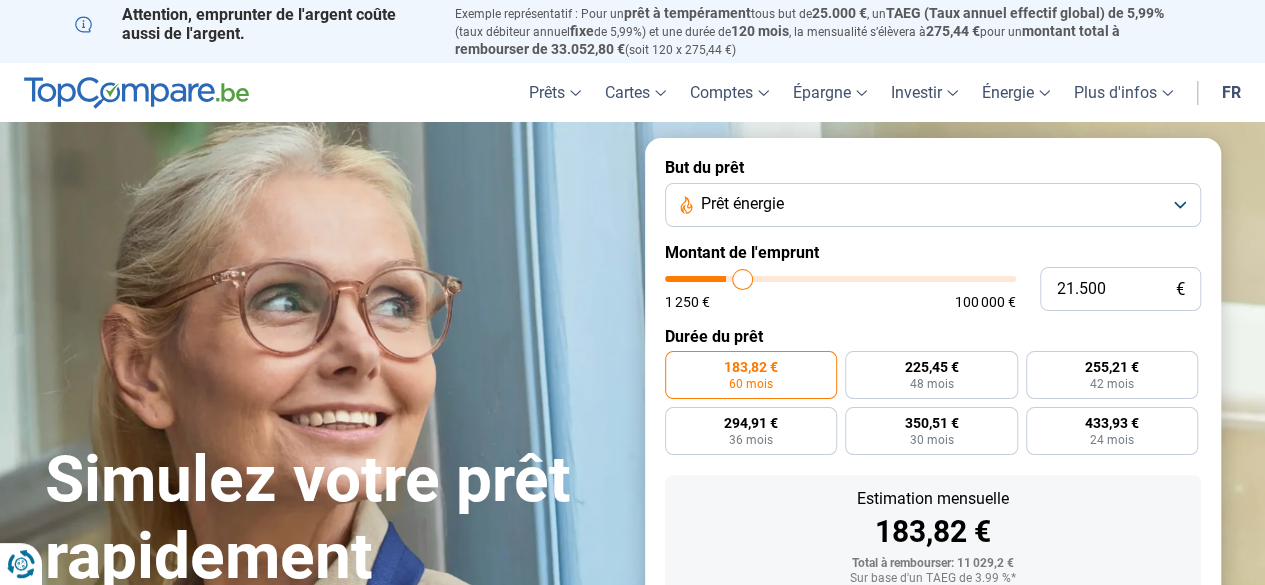 type on "22.500" 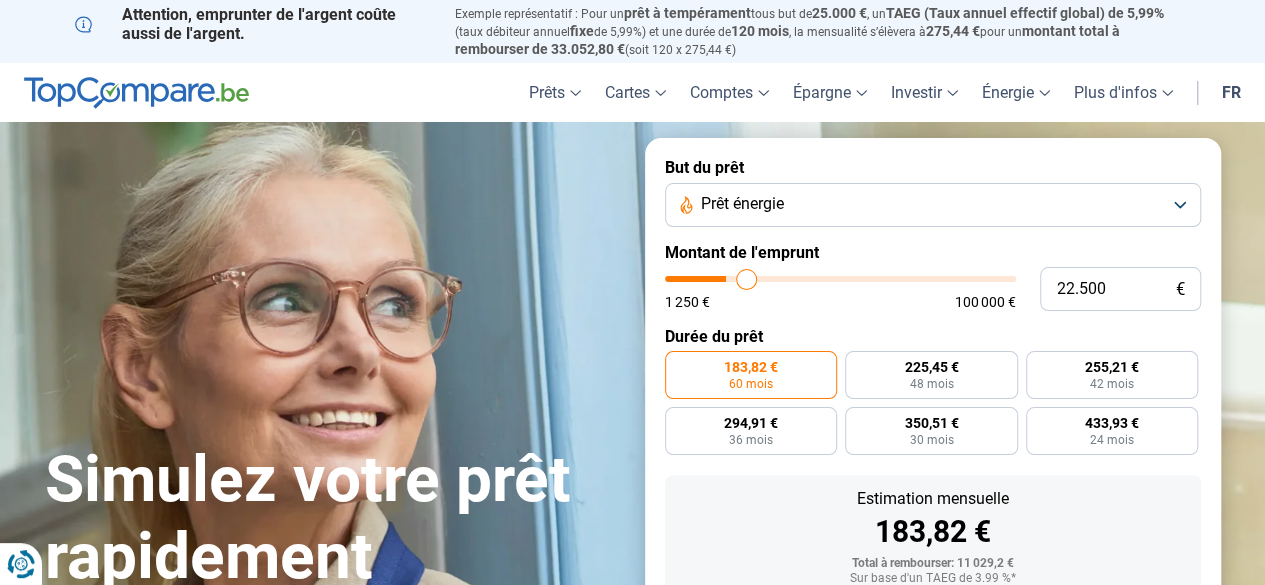 type on "23.250" 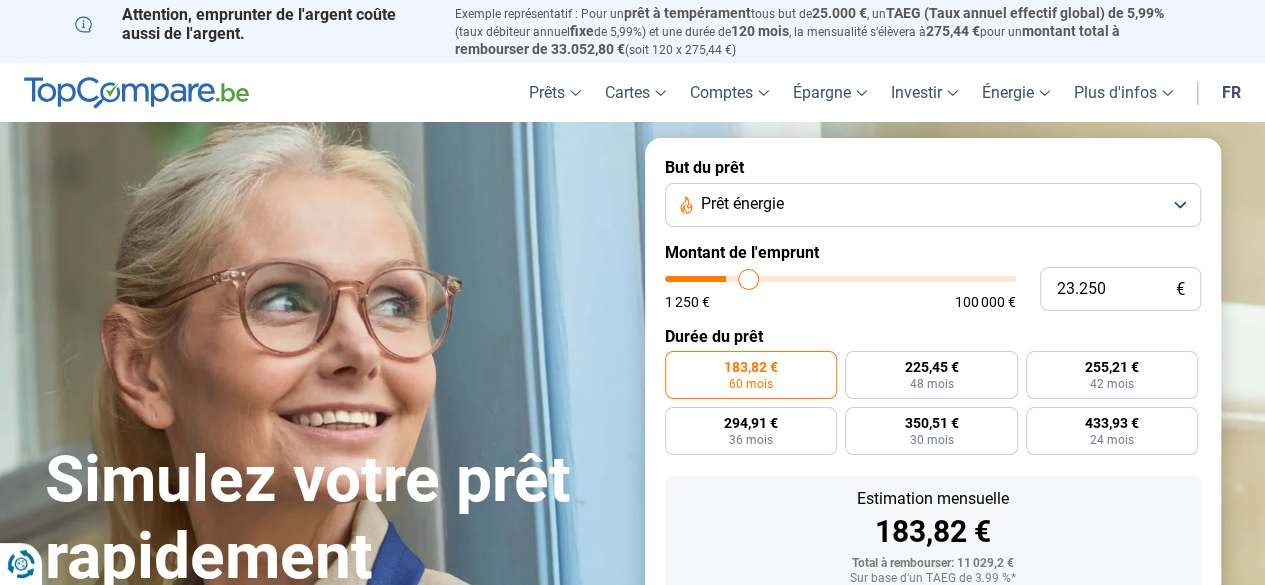 type on "23.500" 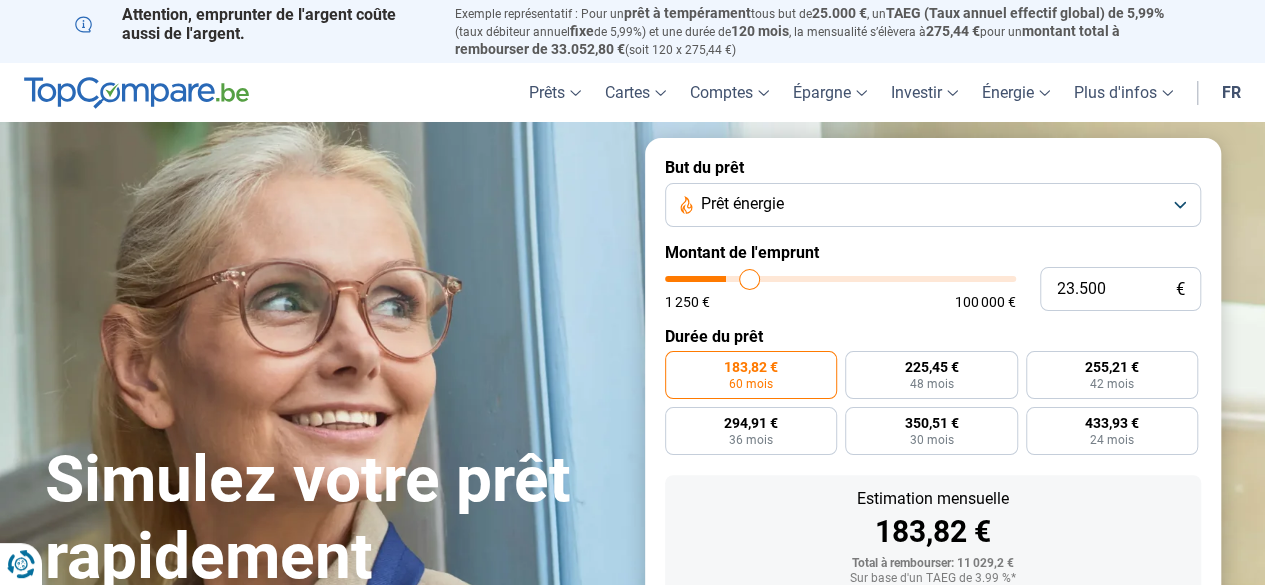 type on "24.000" 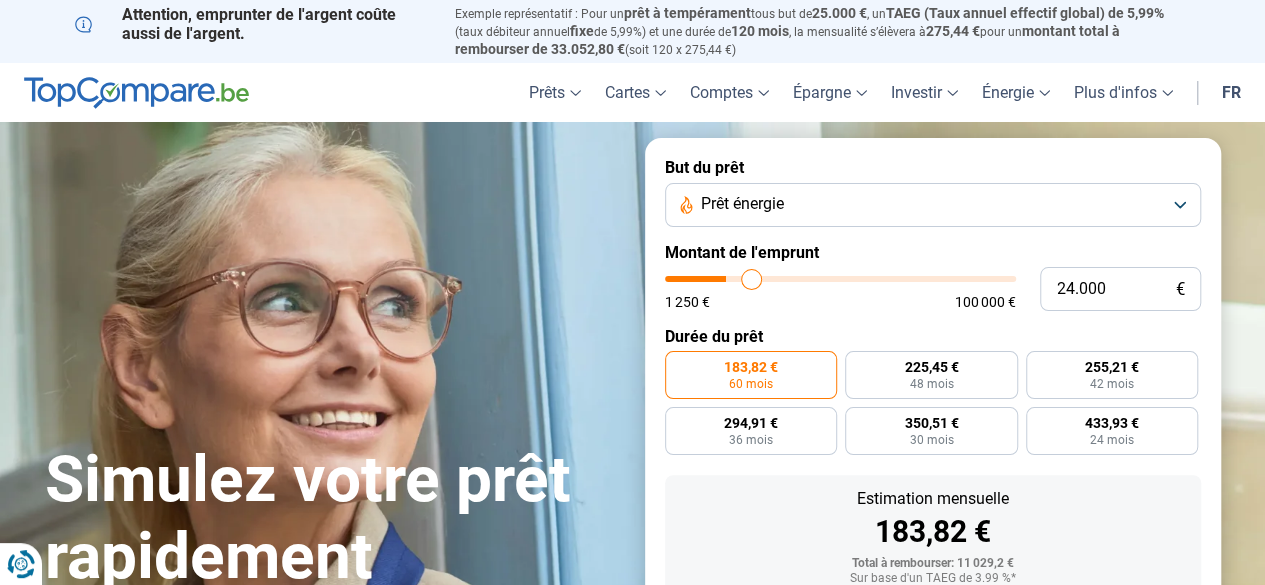 type on "24.500" 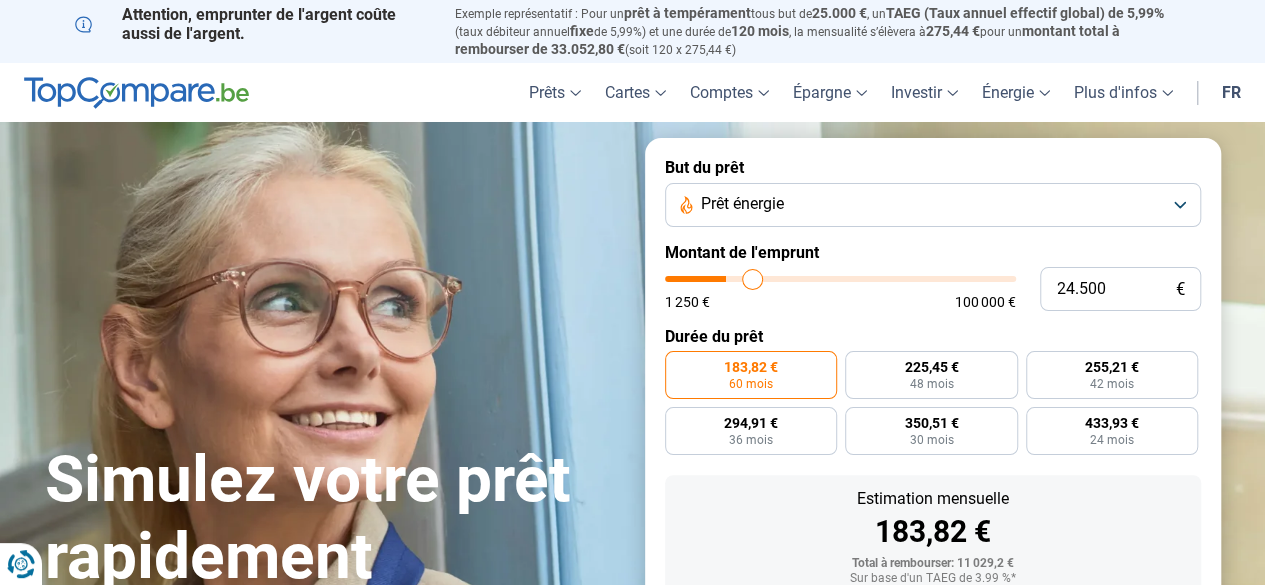 type on "25.000" 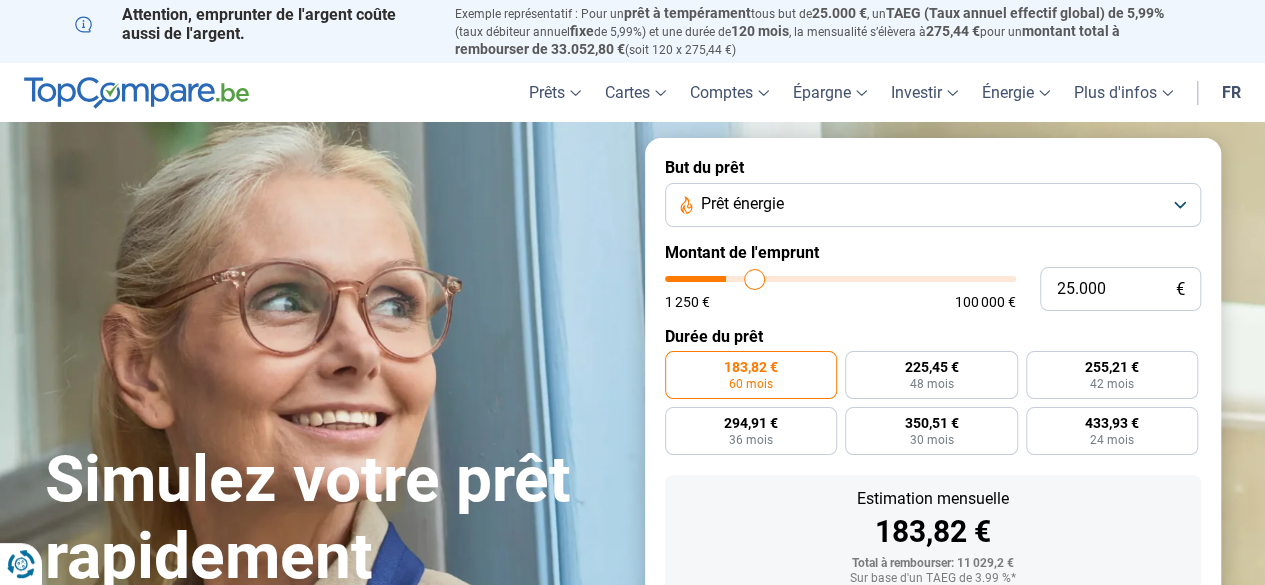 type on "26.500" 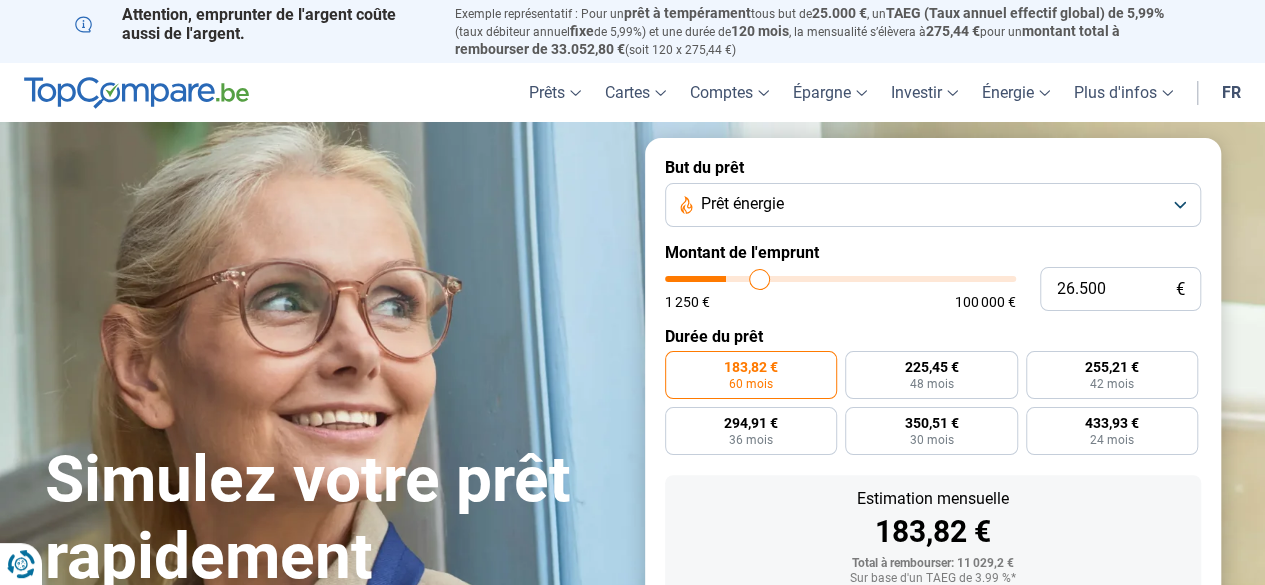 type on "27.250" 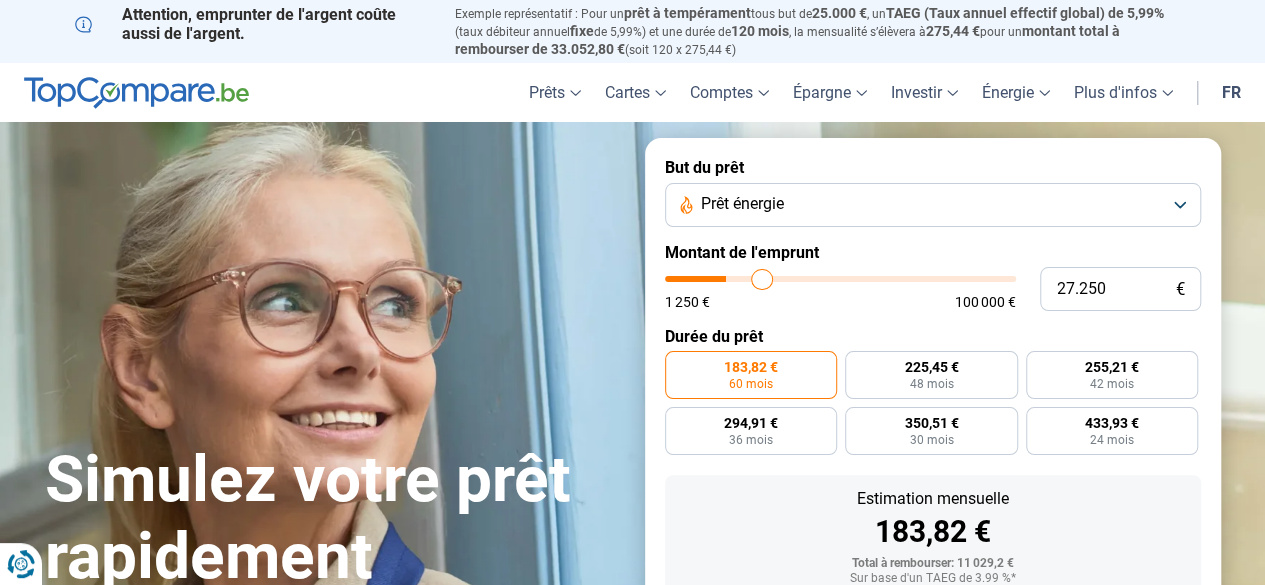 type on "28.000" 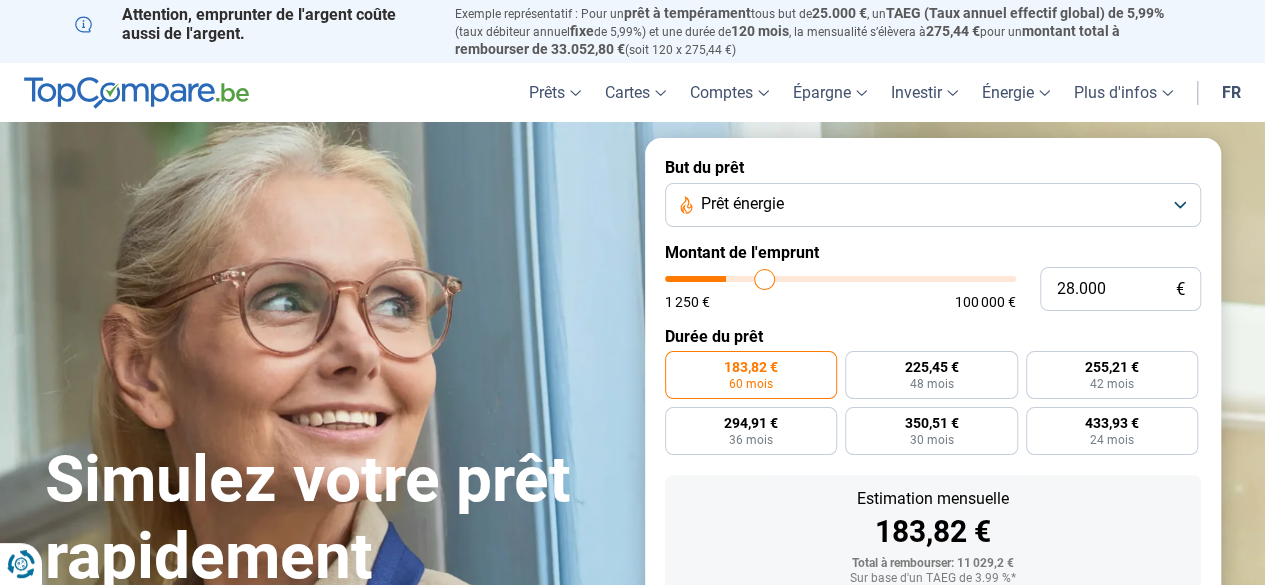 type on "28.750" 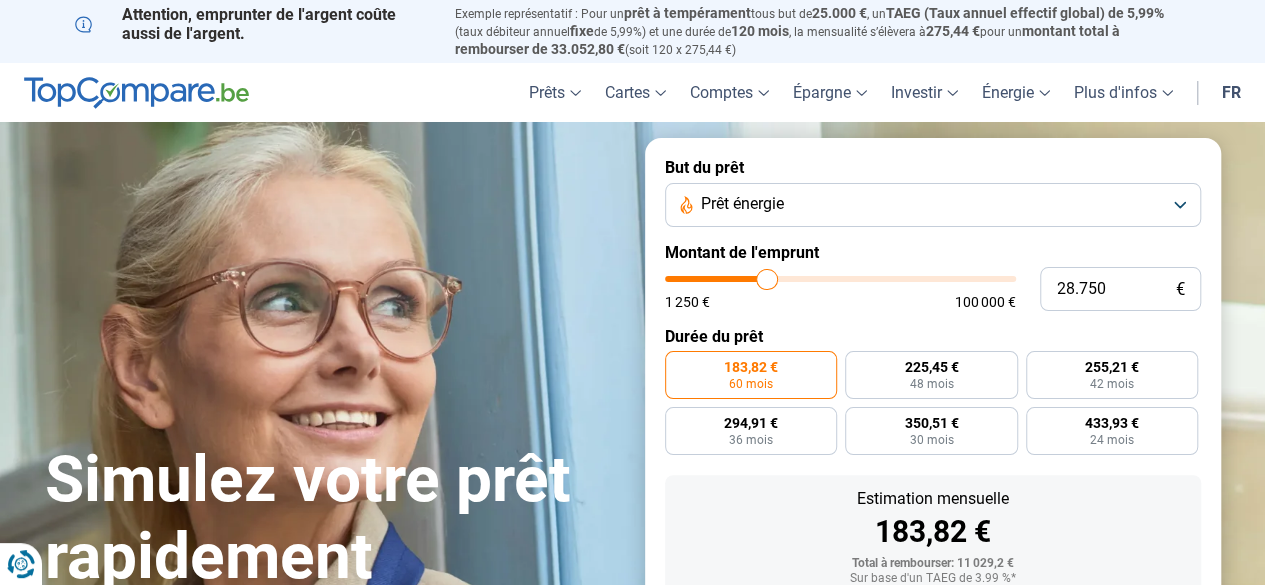 type on "29.500" 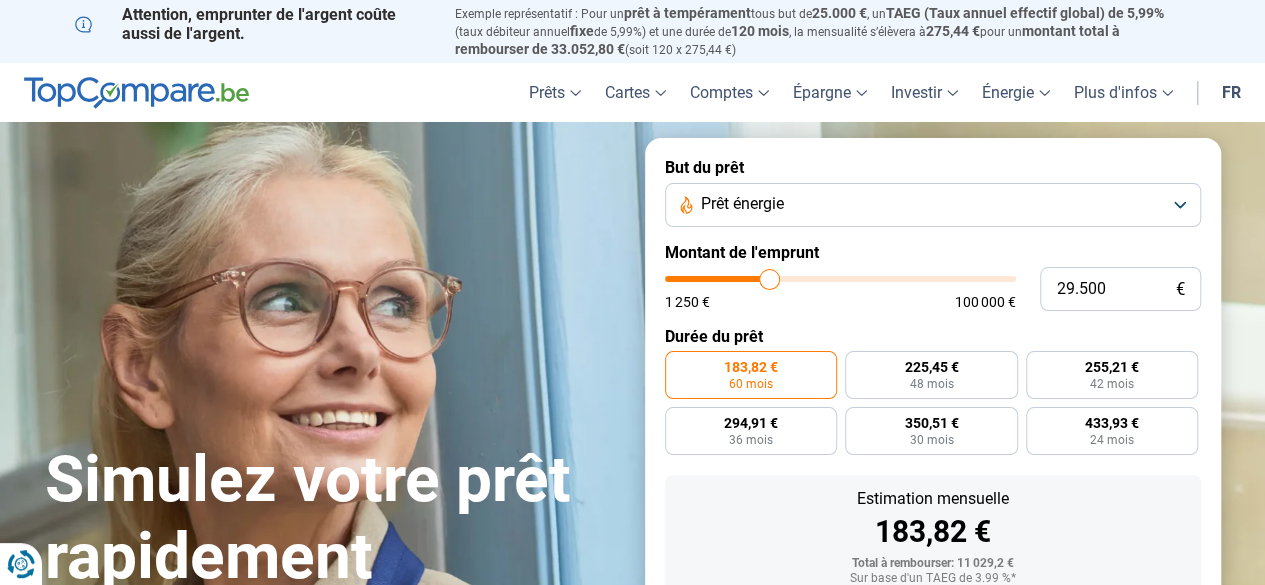 type on "30.000" 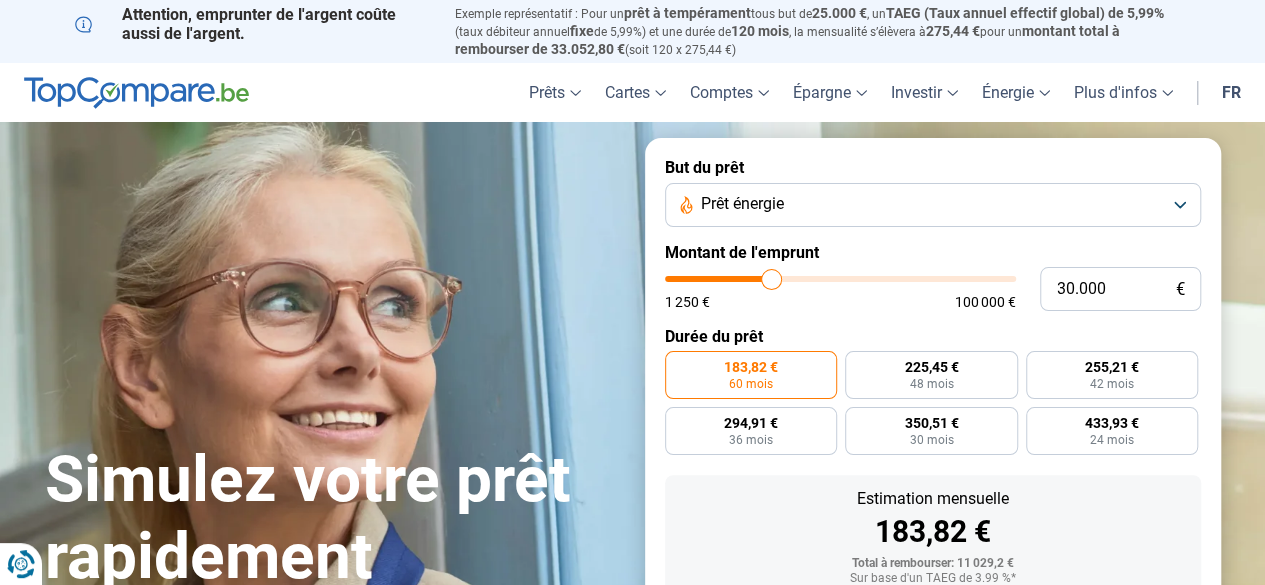 type on "30.500" 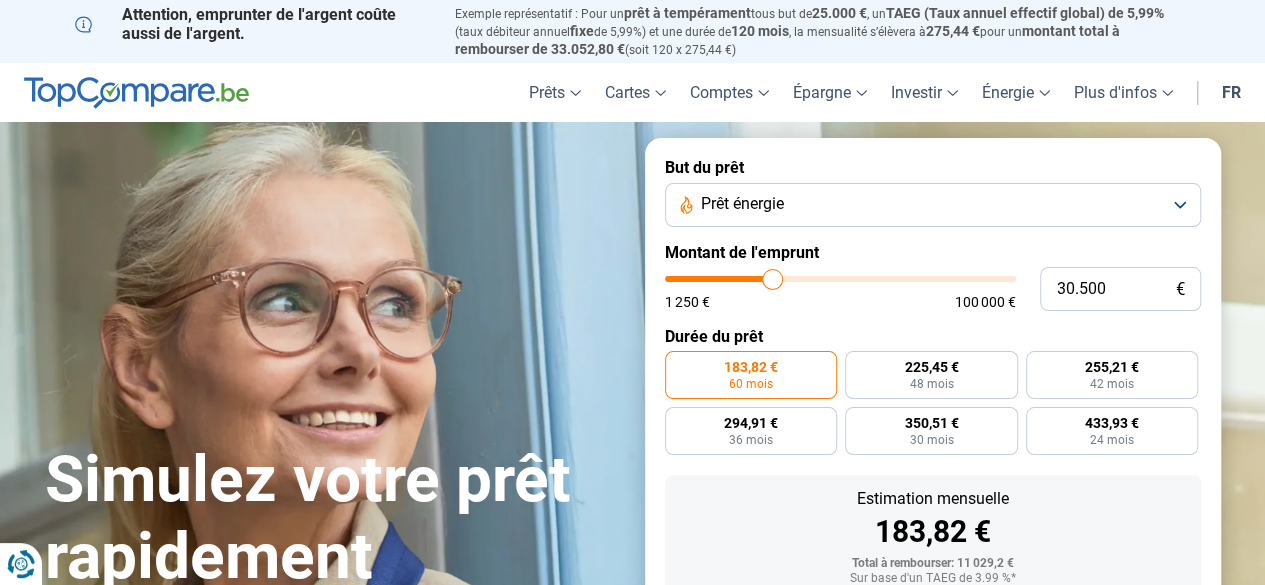 type on "31.500" 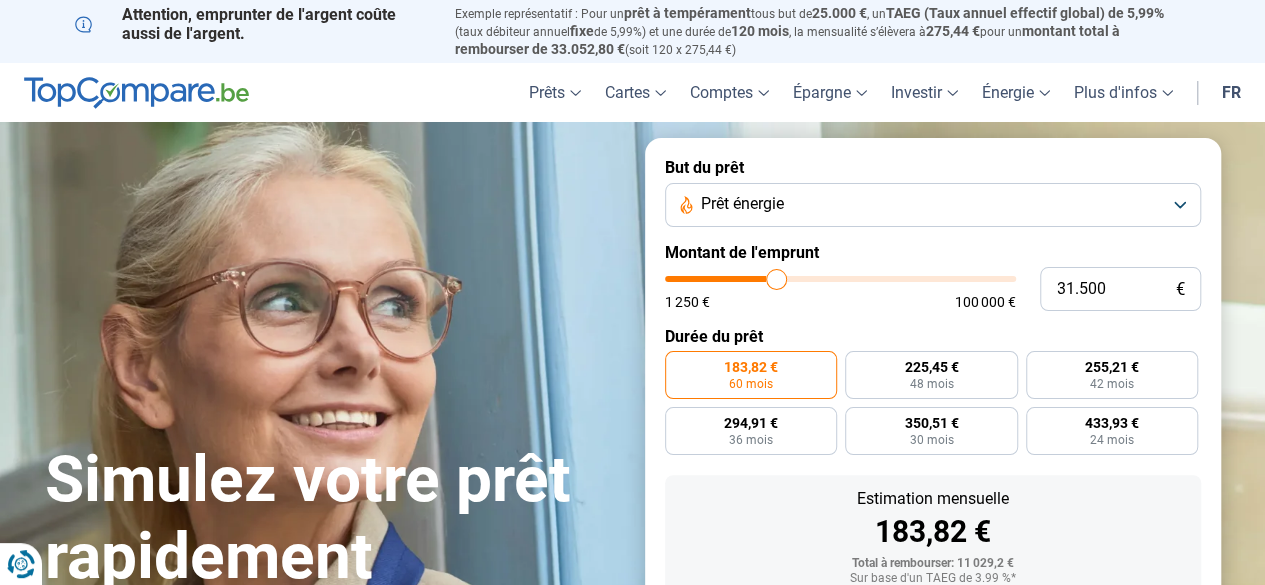 type on "31.750" 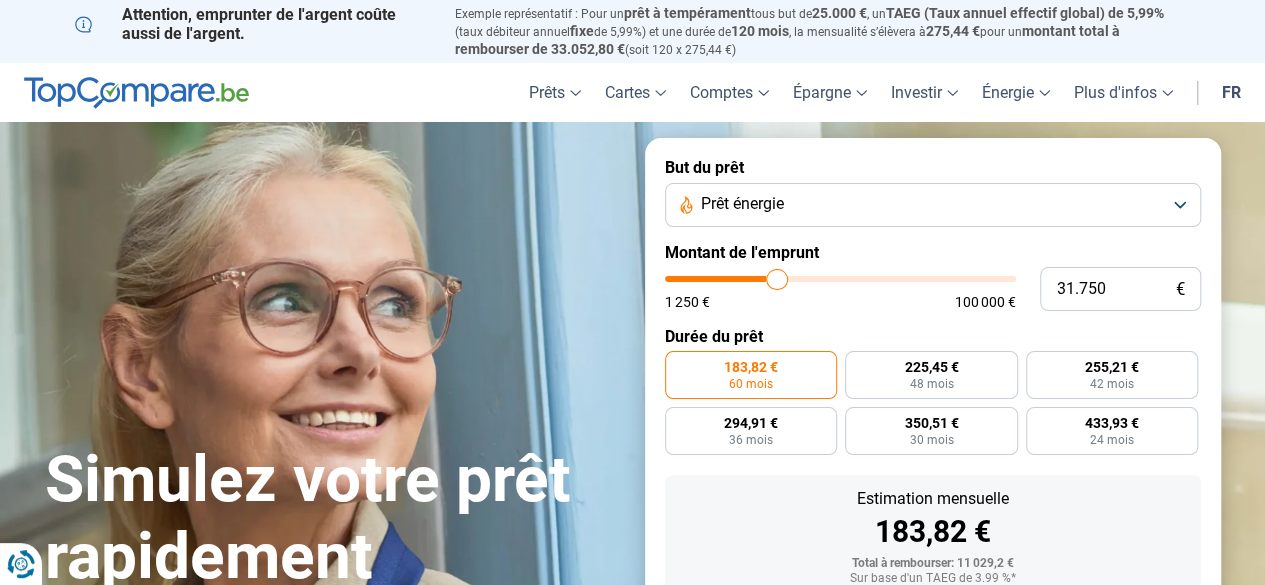 type on "32.500" 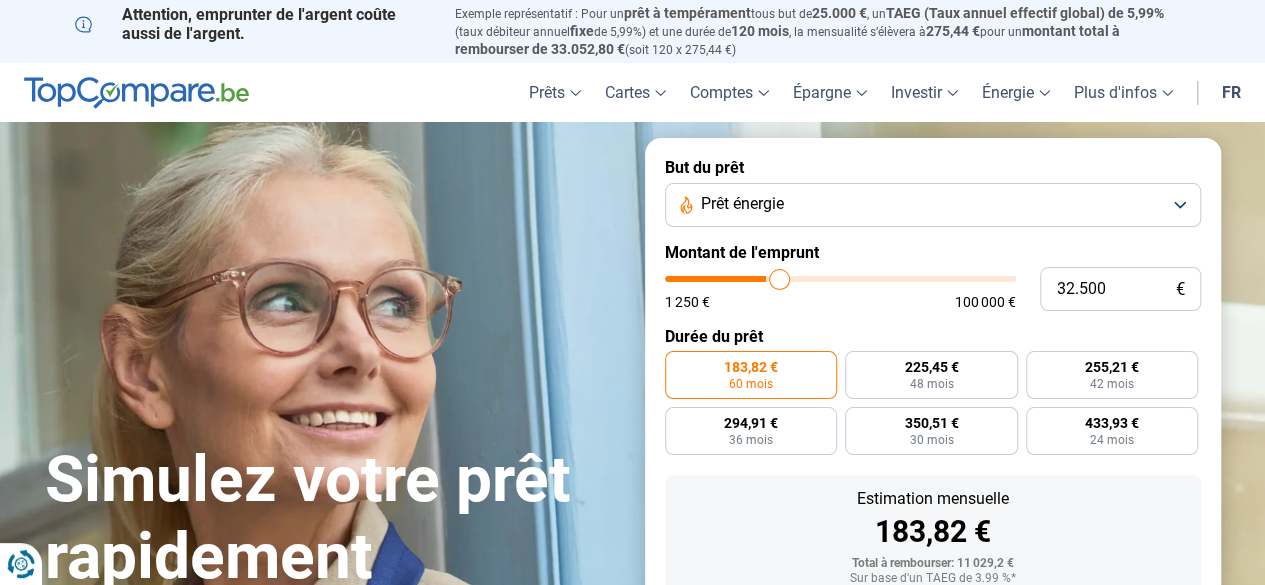 type on "33.500" 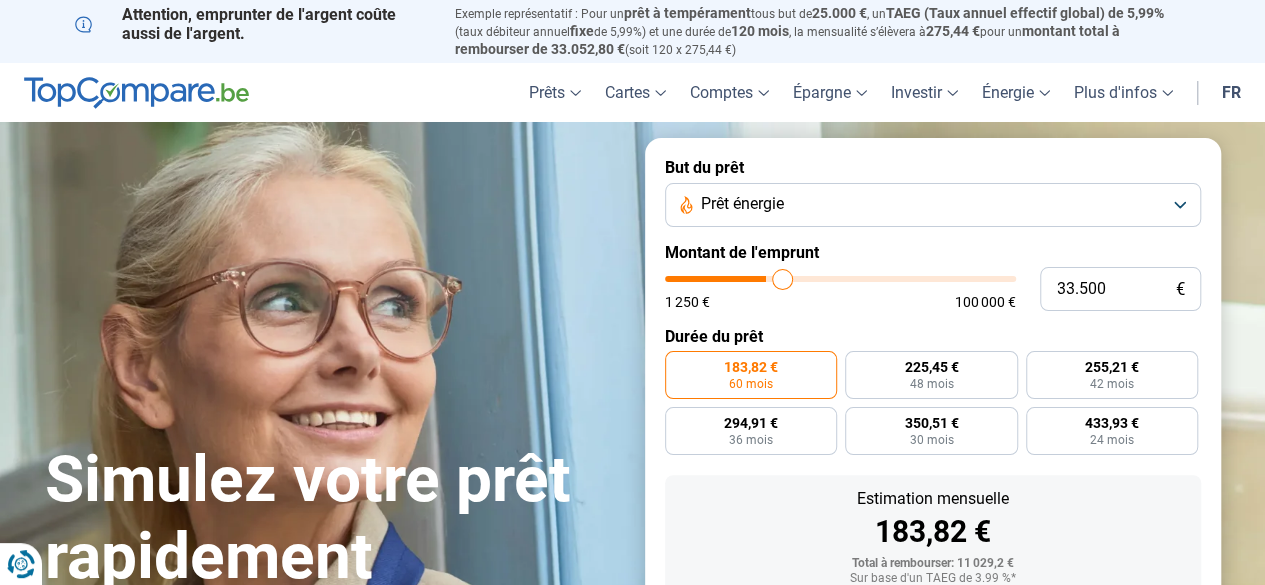type on "34.500" 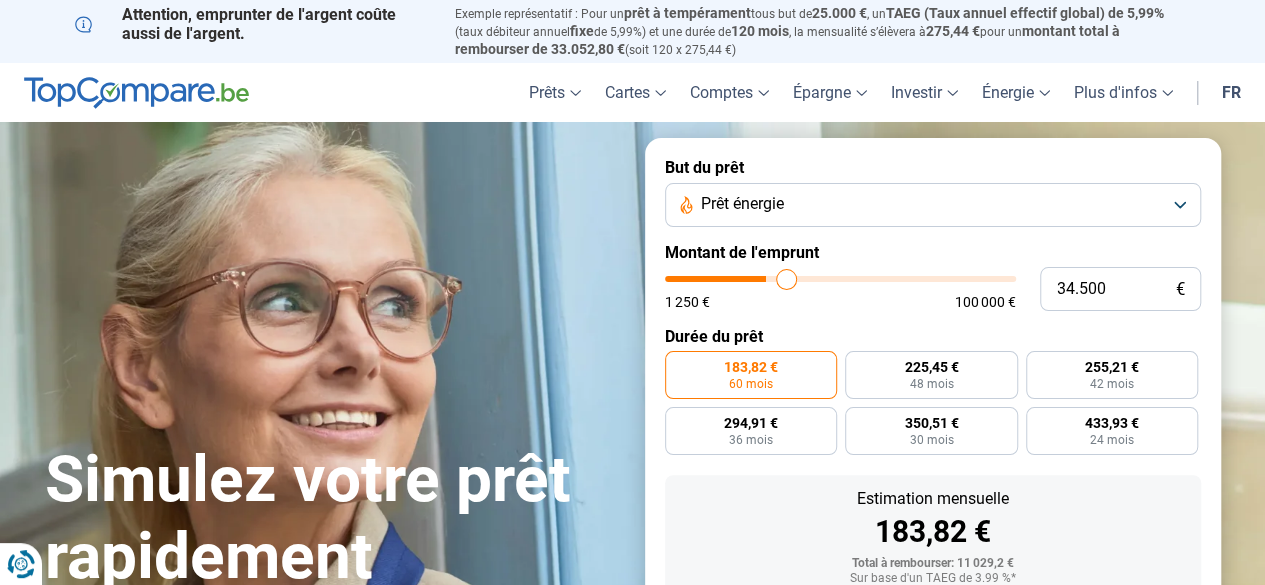 type on "34.750" 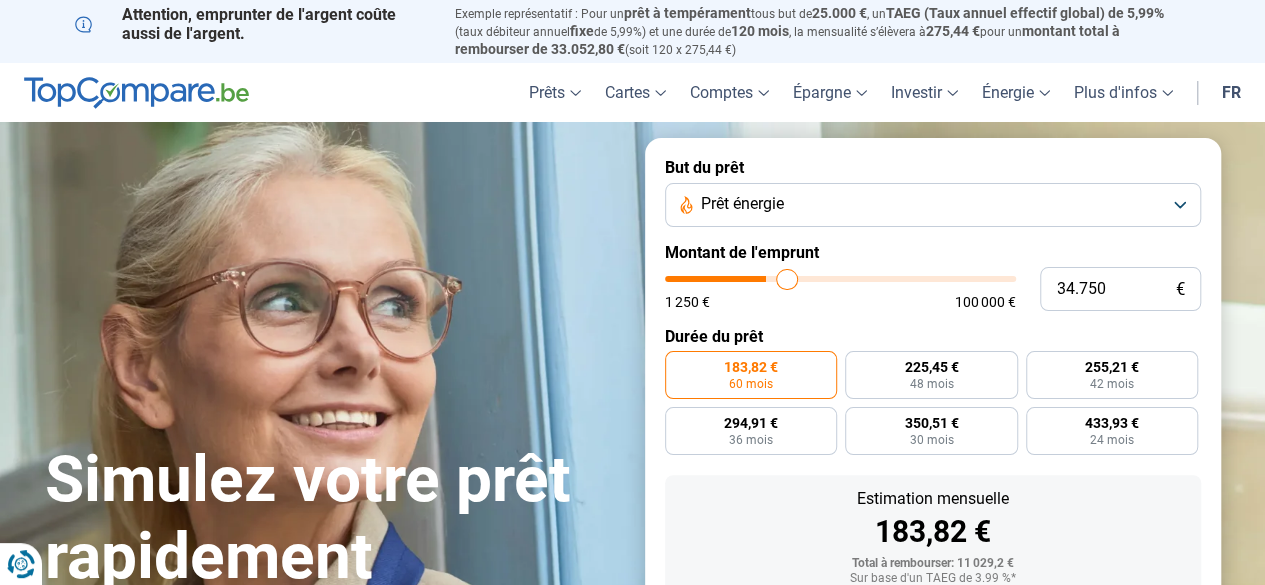 type on "35.750" 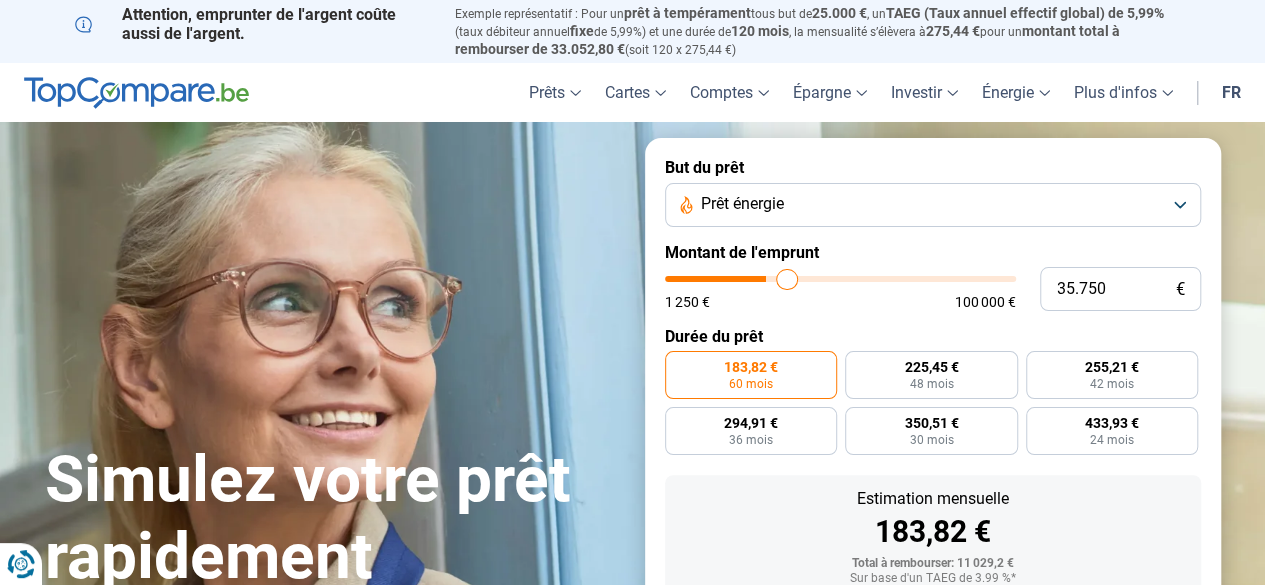 type on "35750" 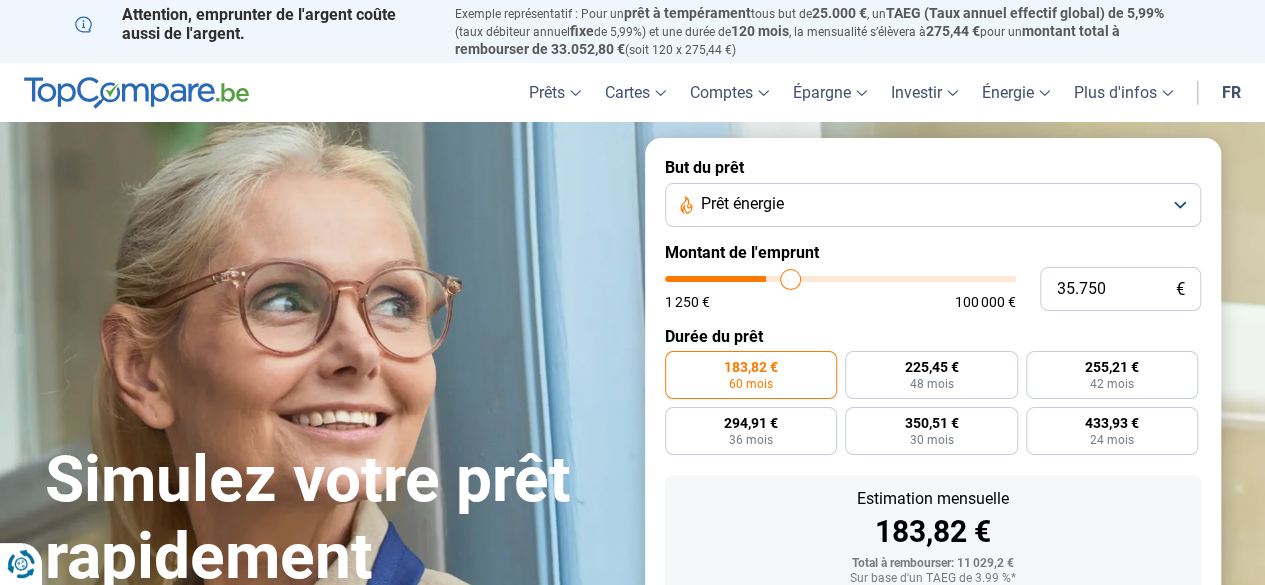 type on "36.000" 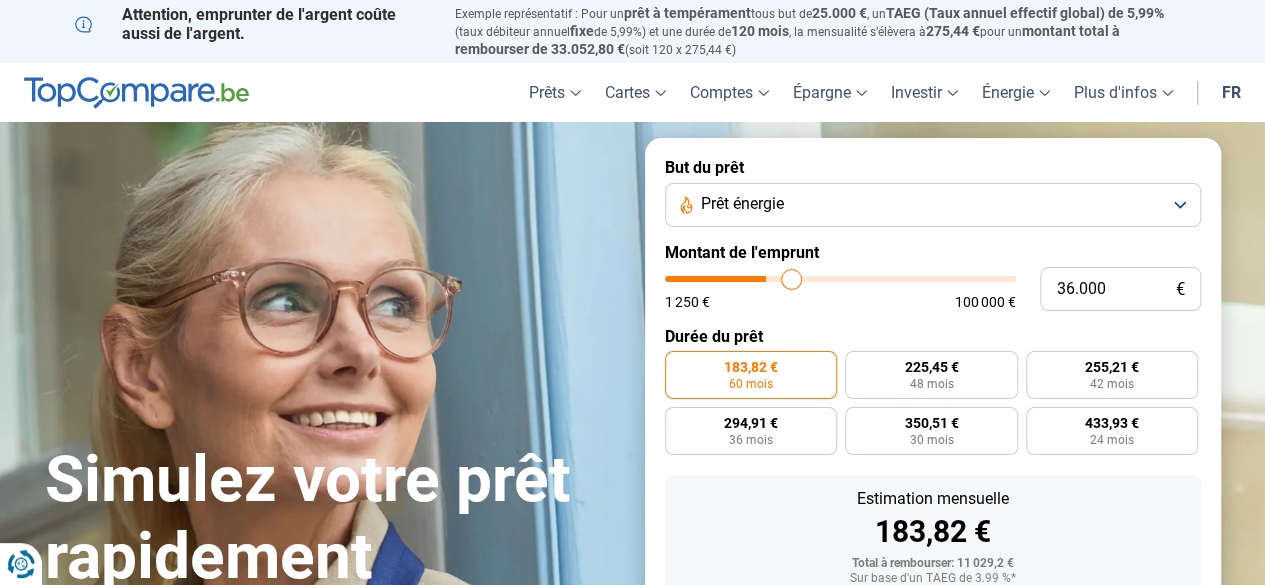type on "36.250" 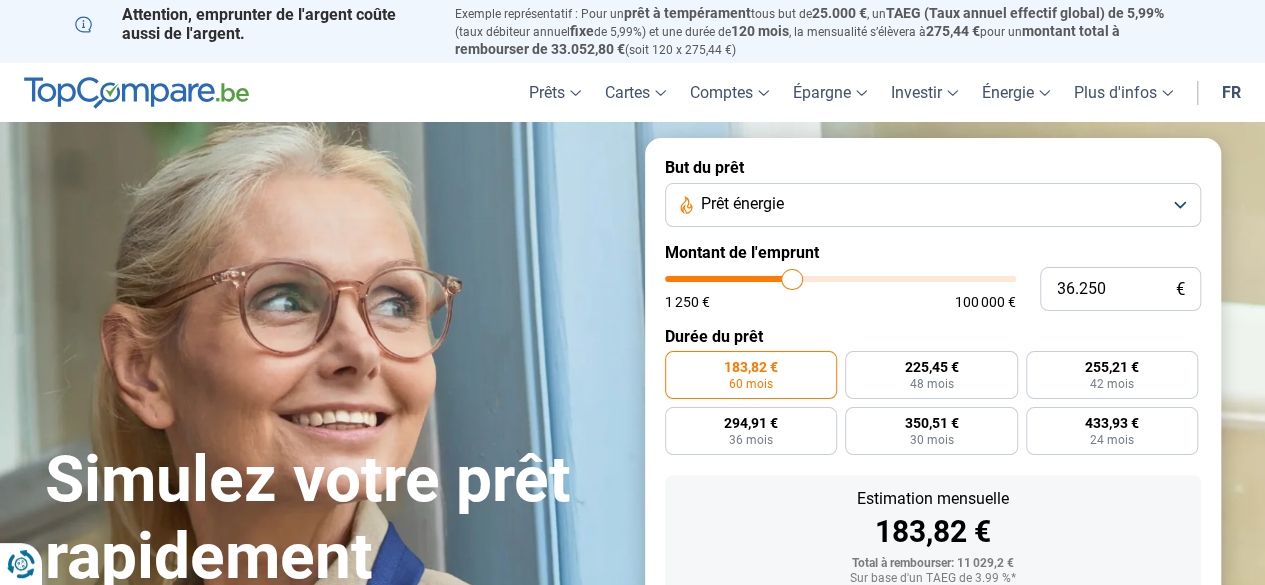 type on "36.500" 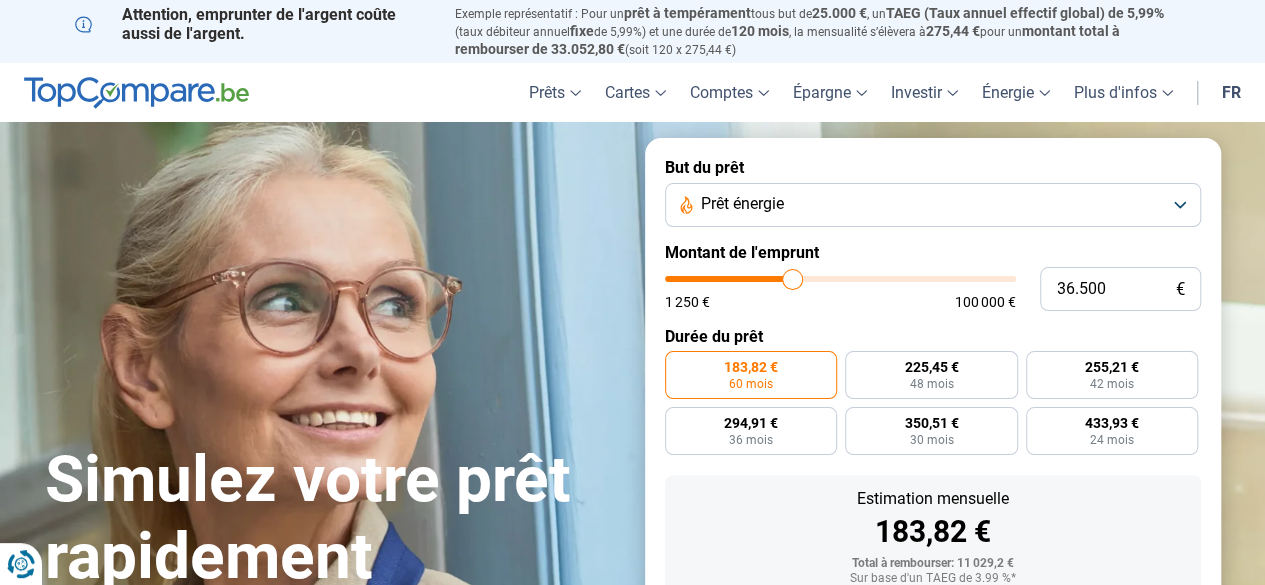 type on "36.250" 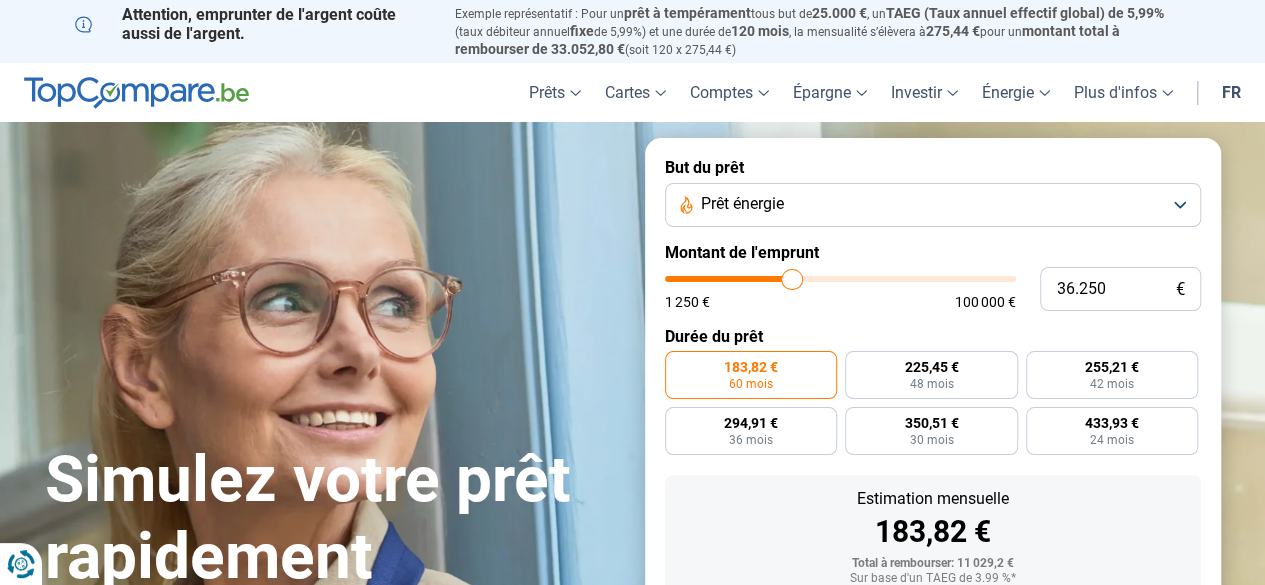 type on "35.750" 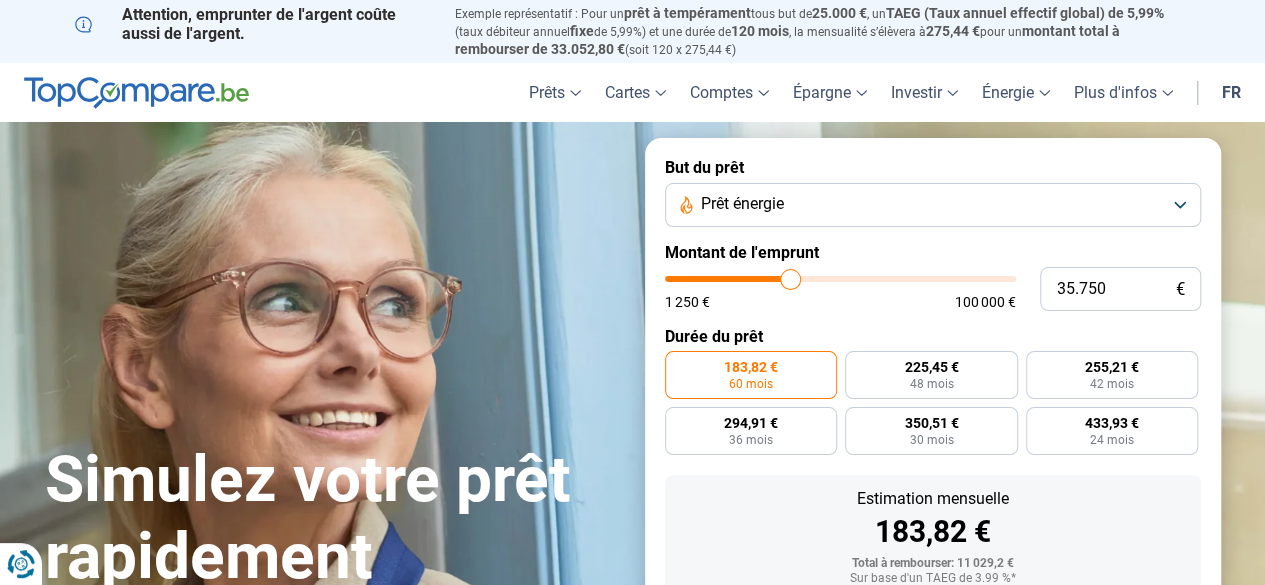 type on "35.500" 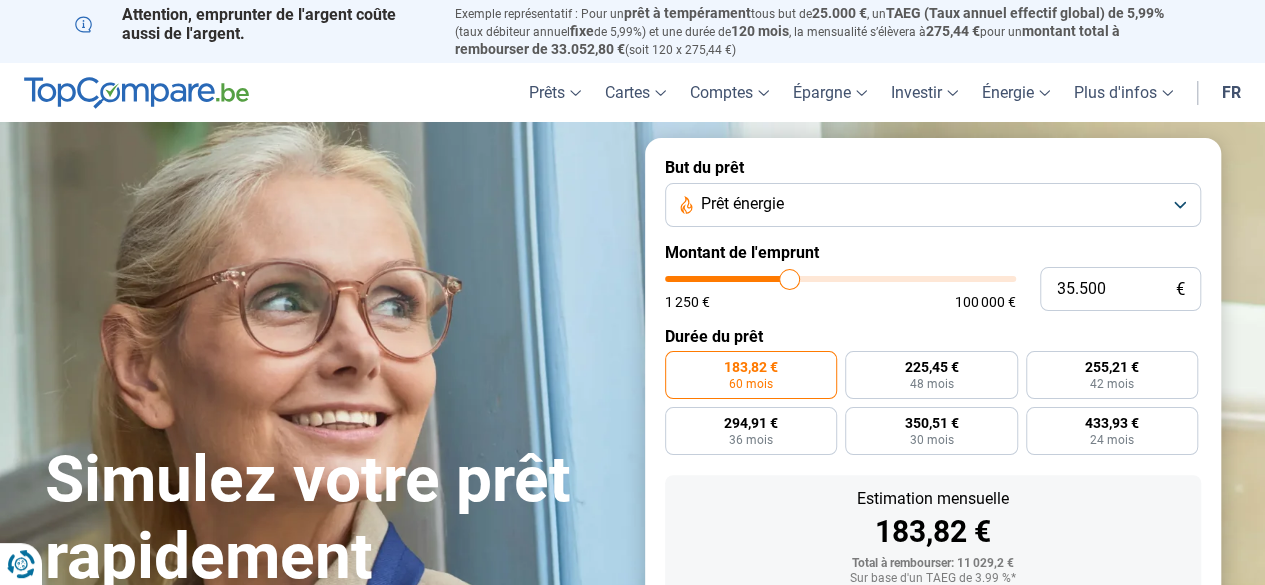 type on "35.250" 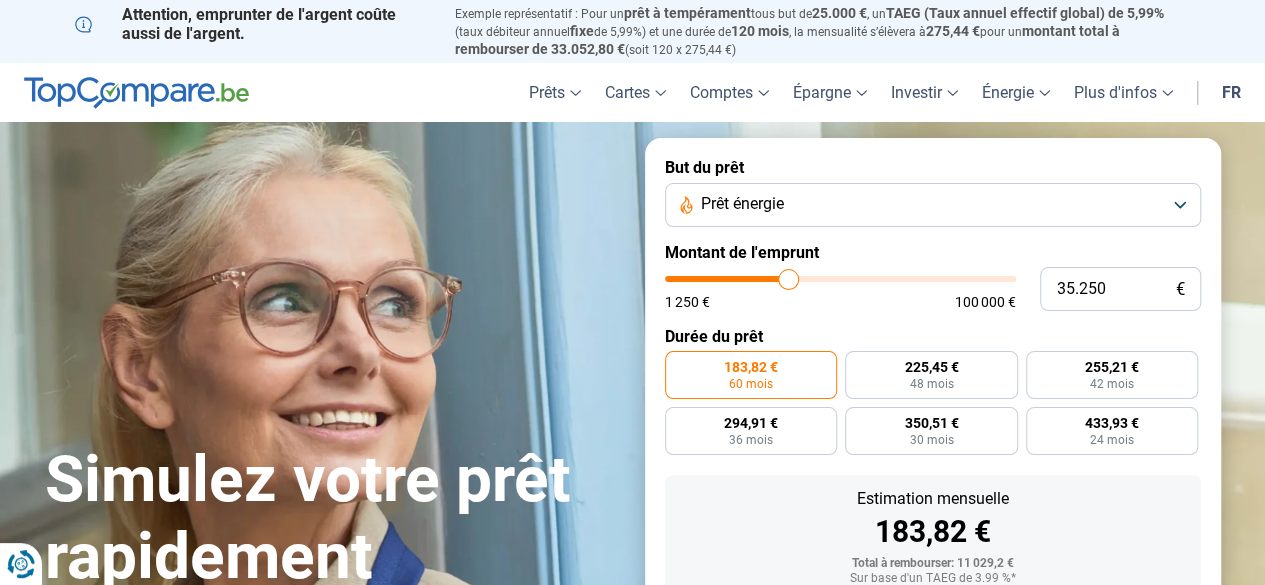 type on "34.750" 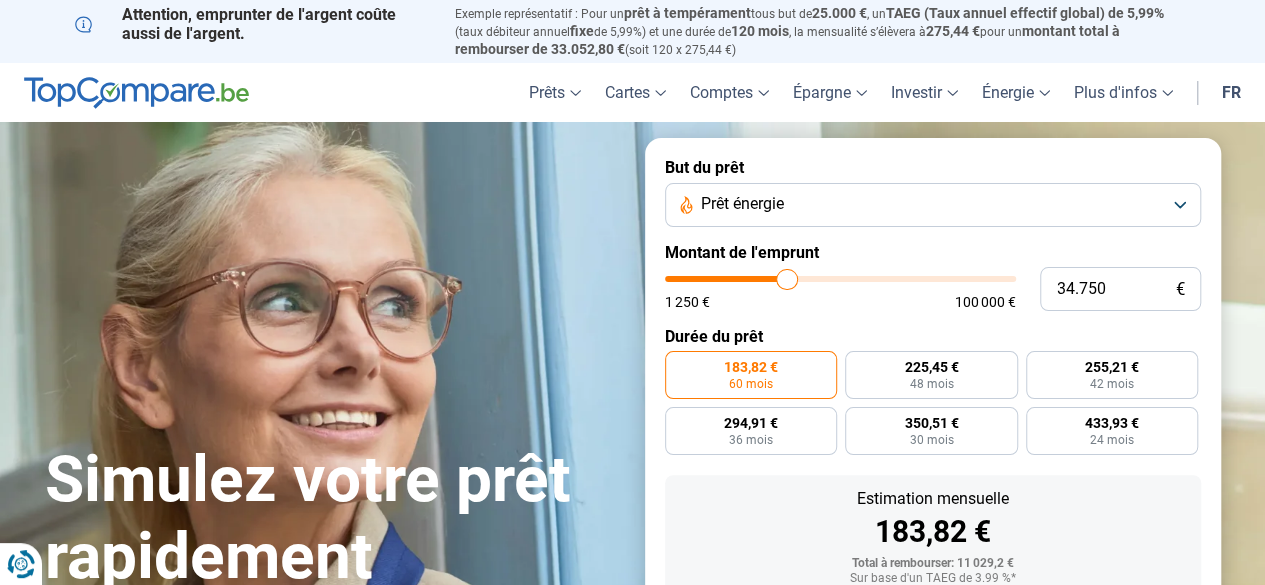 type on "34.500" 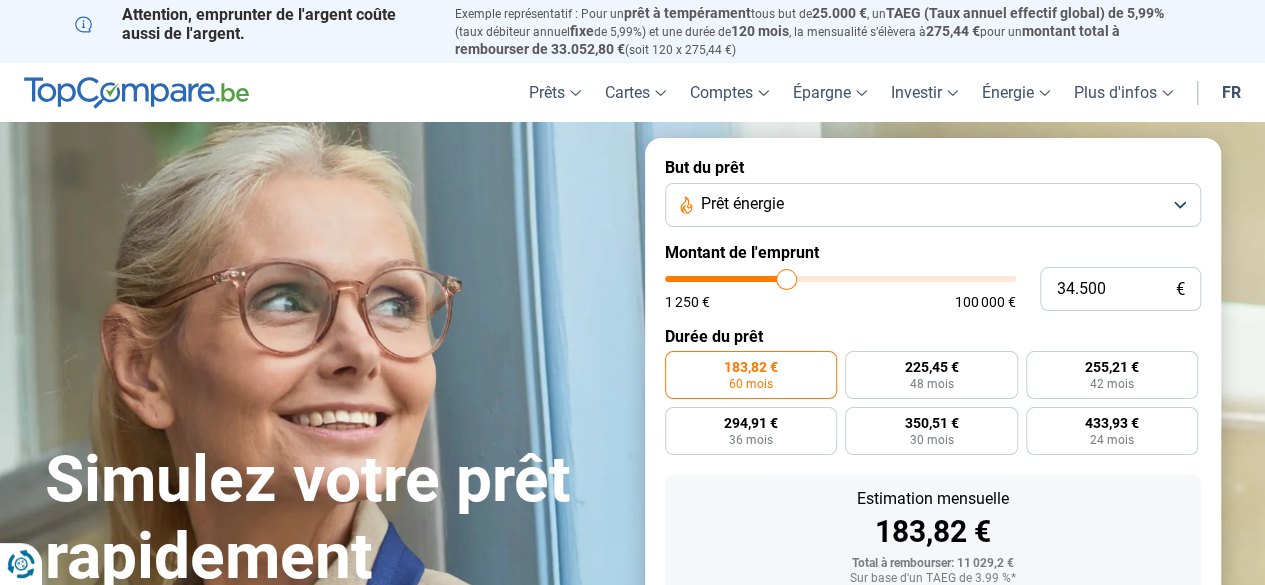 type on "34.250" 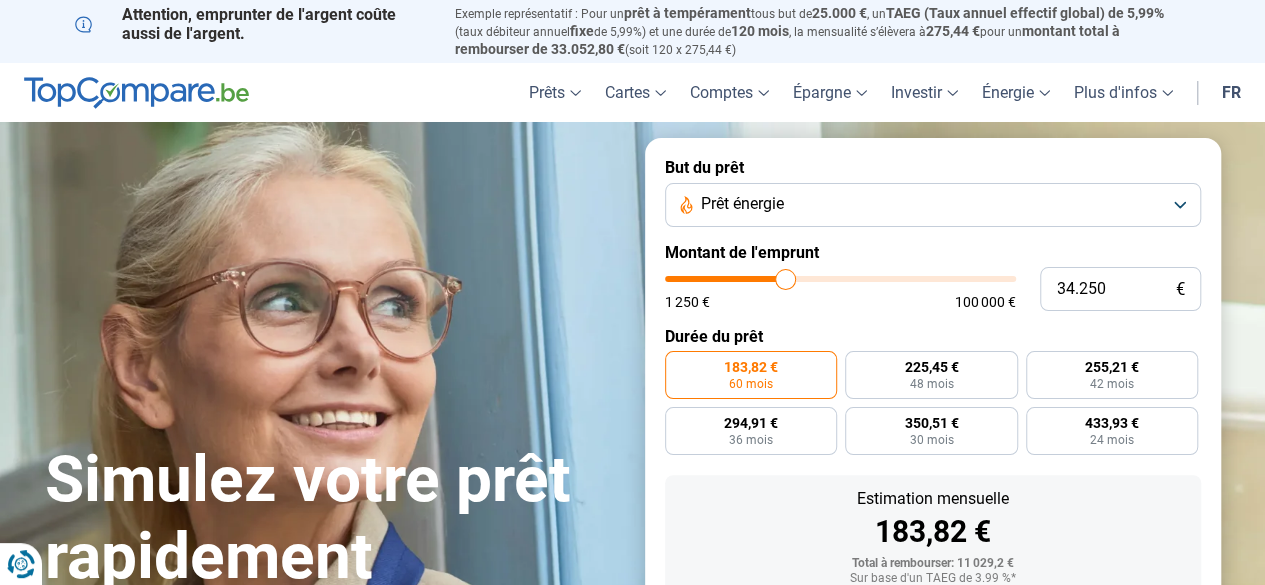 type on "34.000" 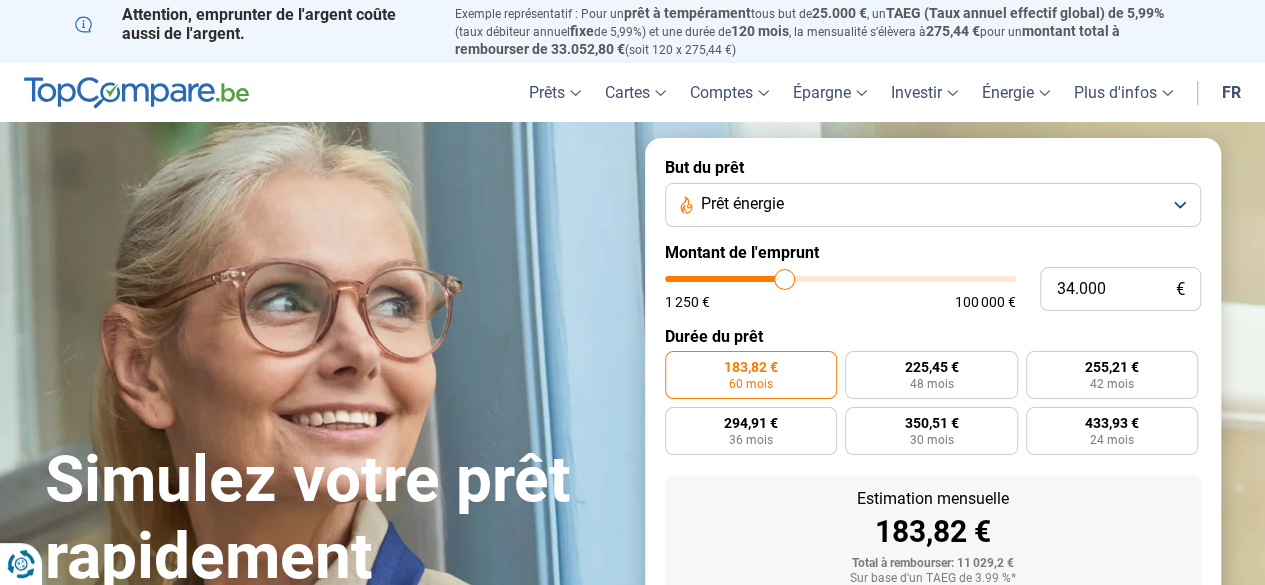 type on "33.750" 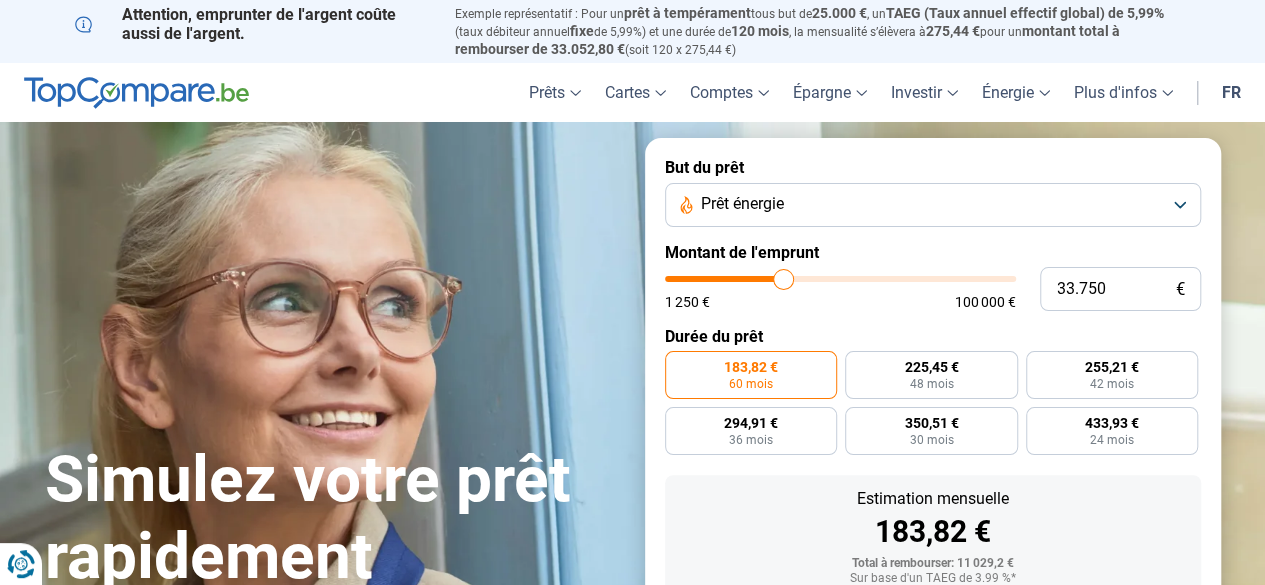 type on "33.500" 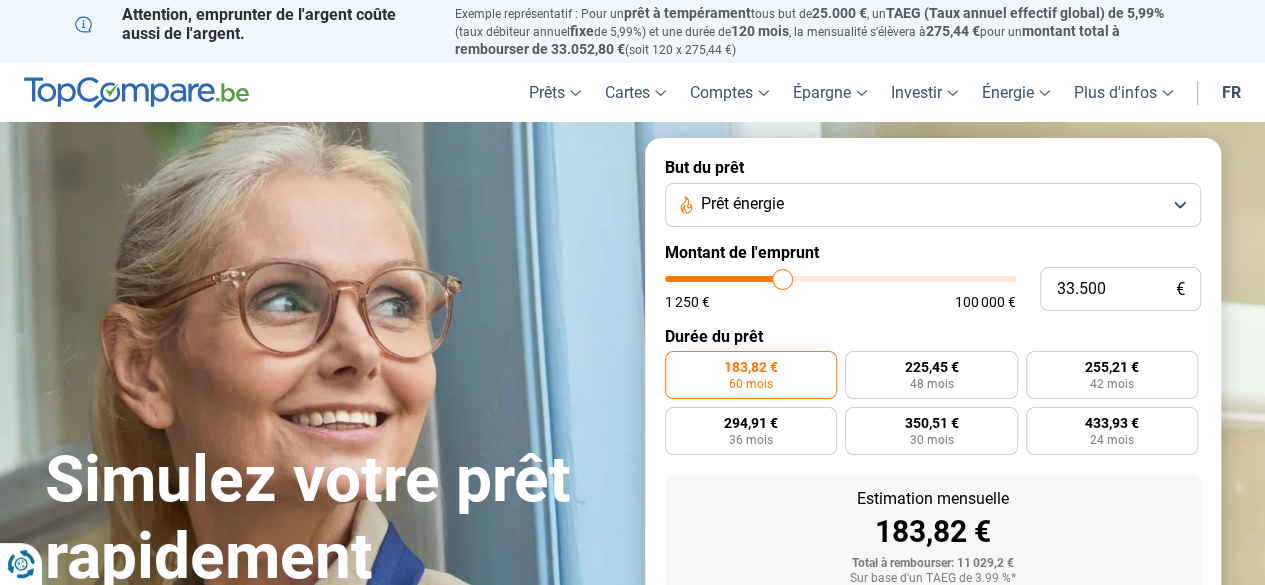 type on "33.250" 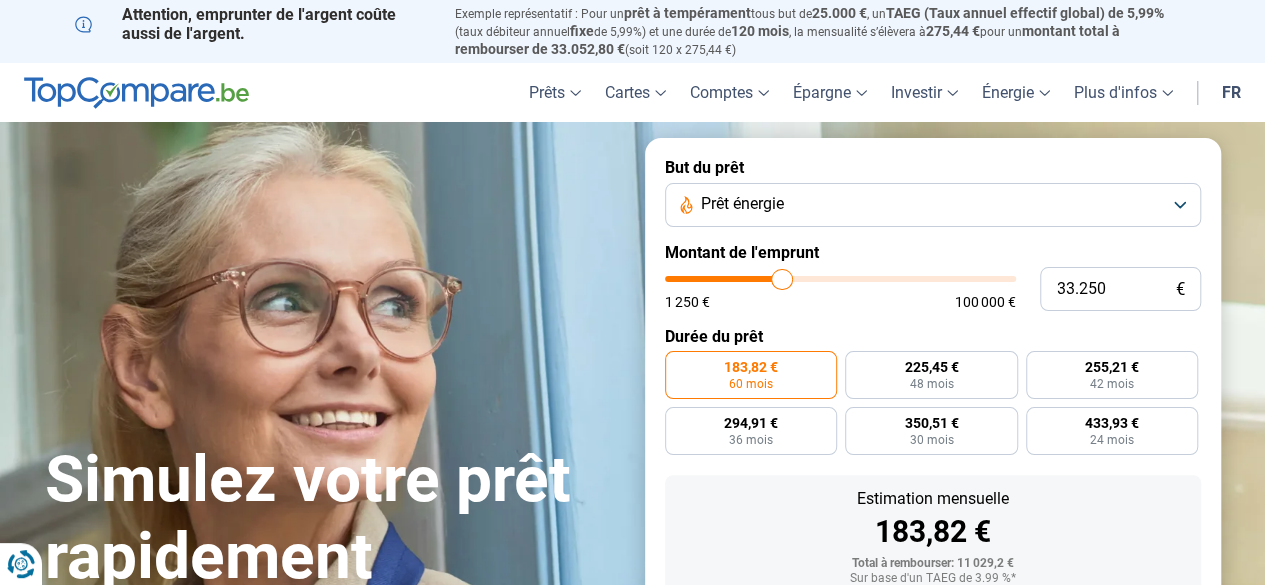type on "33.000" 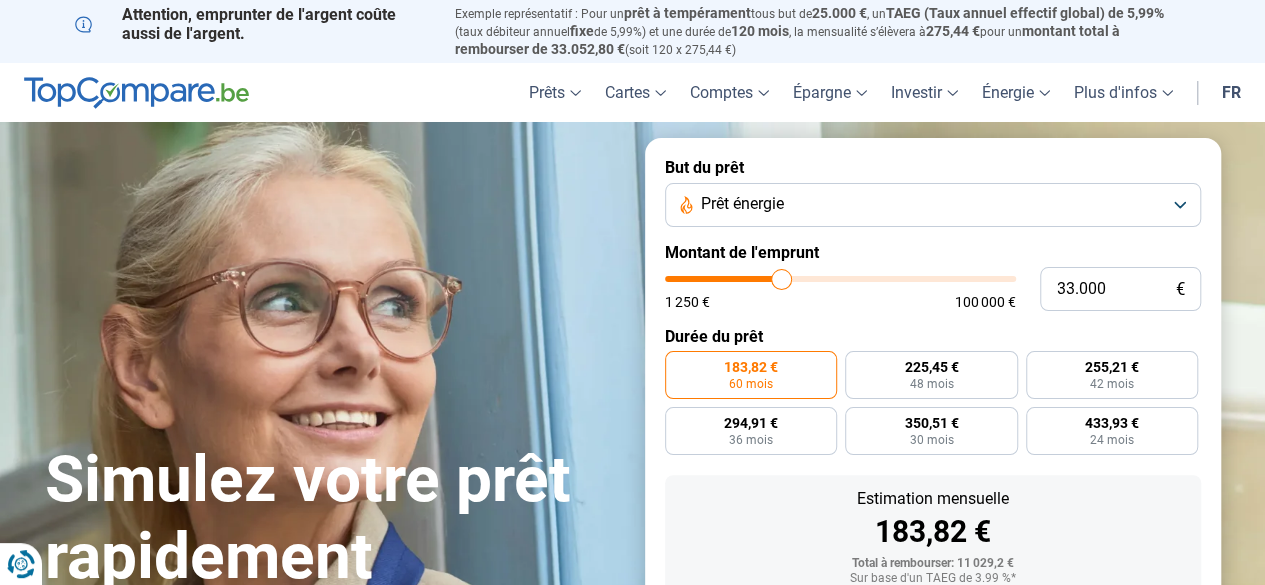 type on "32.750" 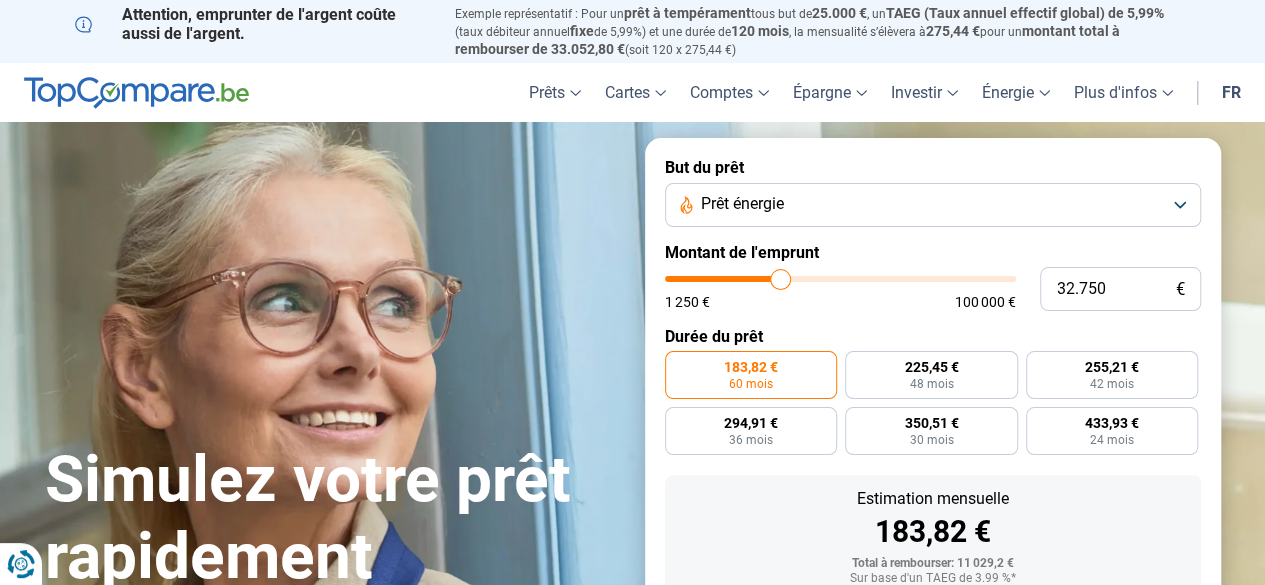 type on "32.500" 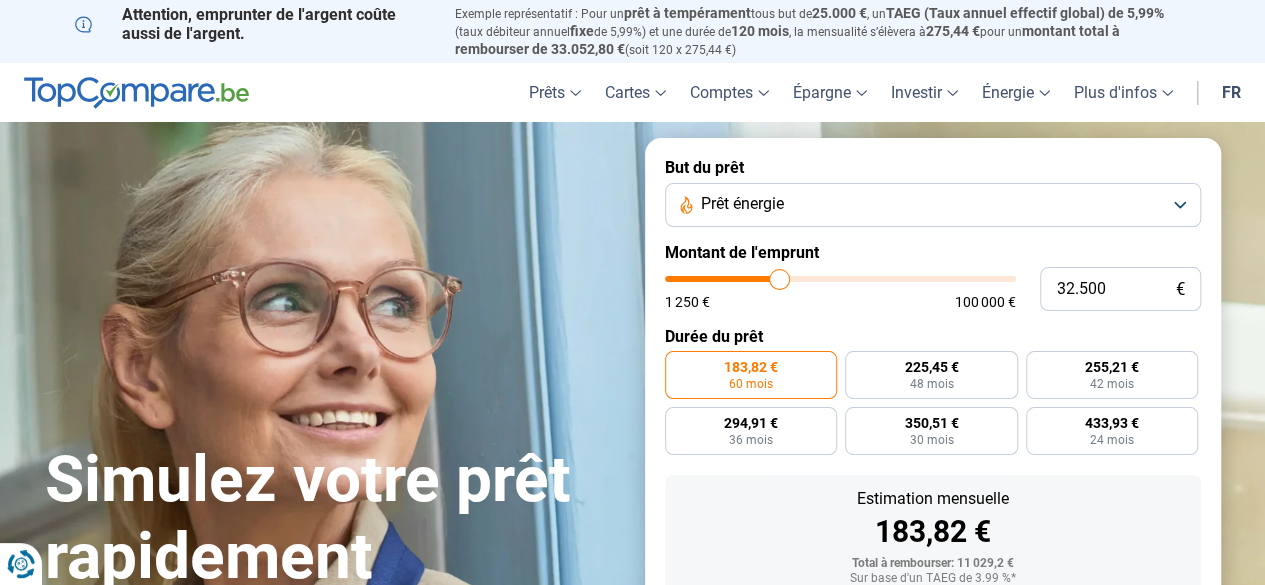 type on "32.250" 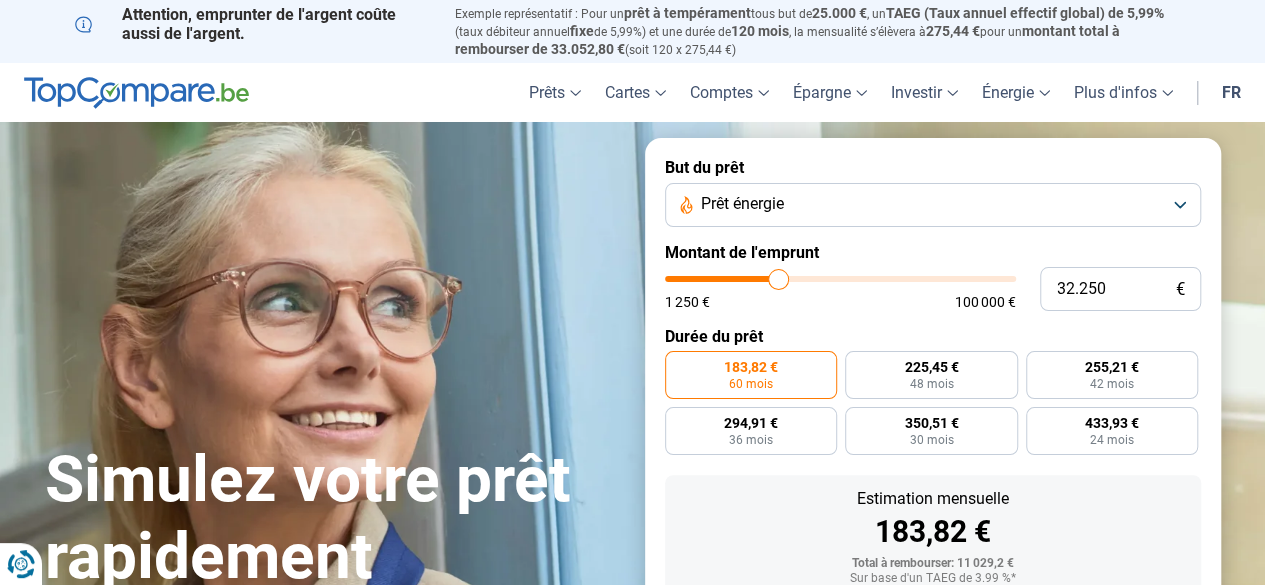 type on "32.000" 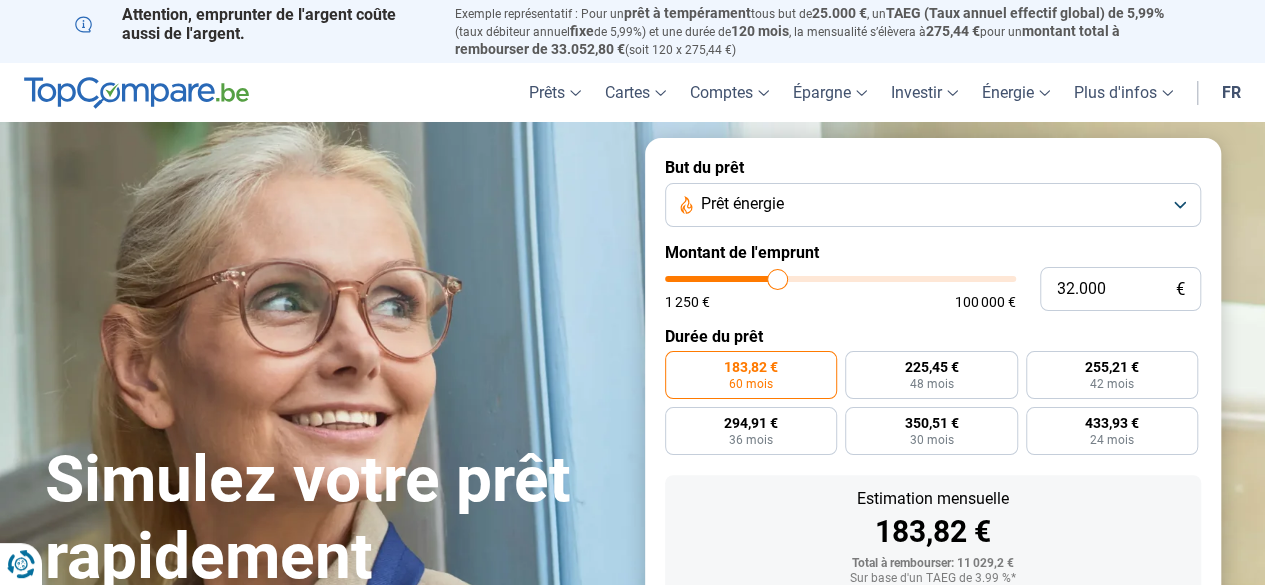 type on "31.750" 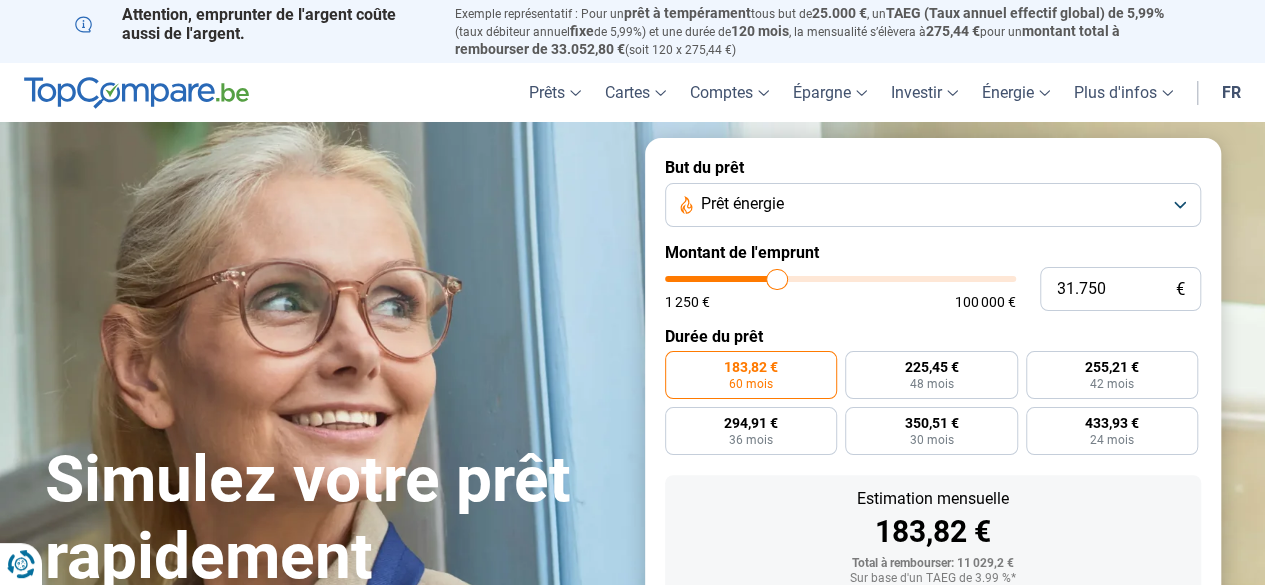 type on "31.500" 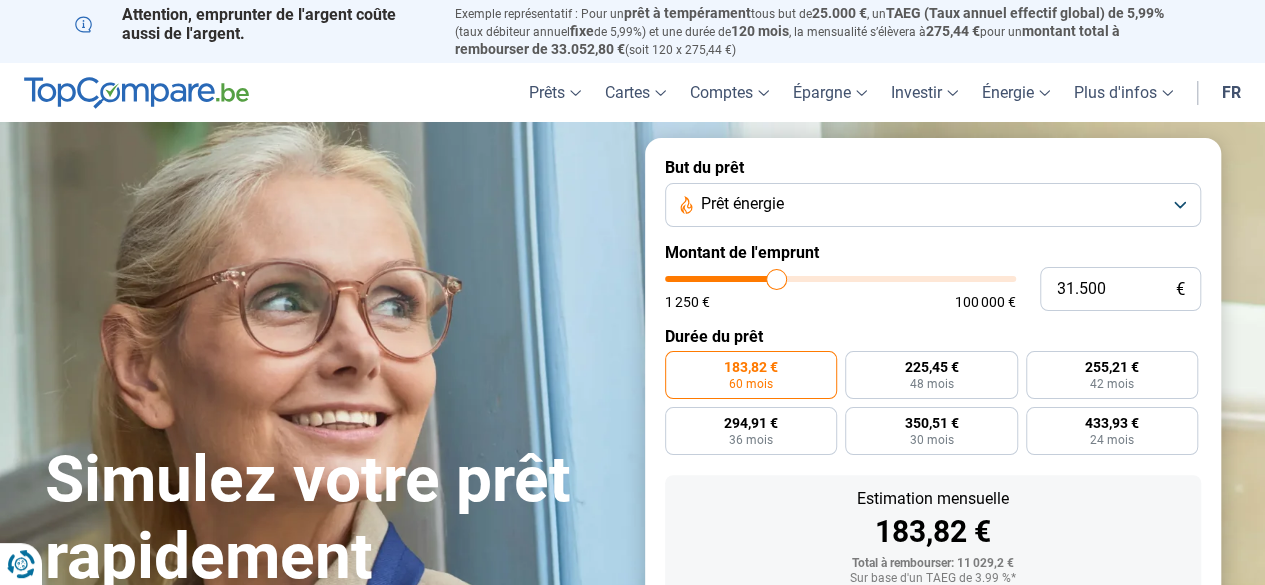 type on "31.250" 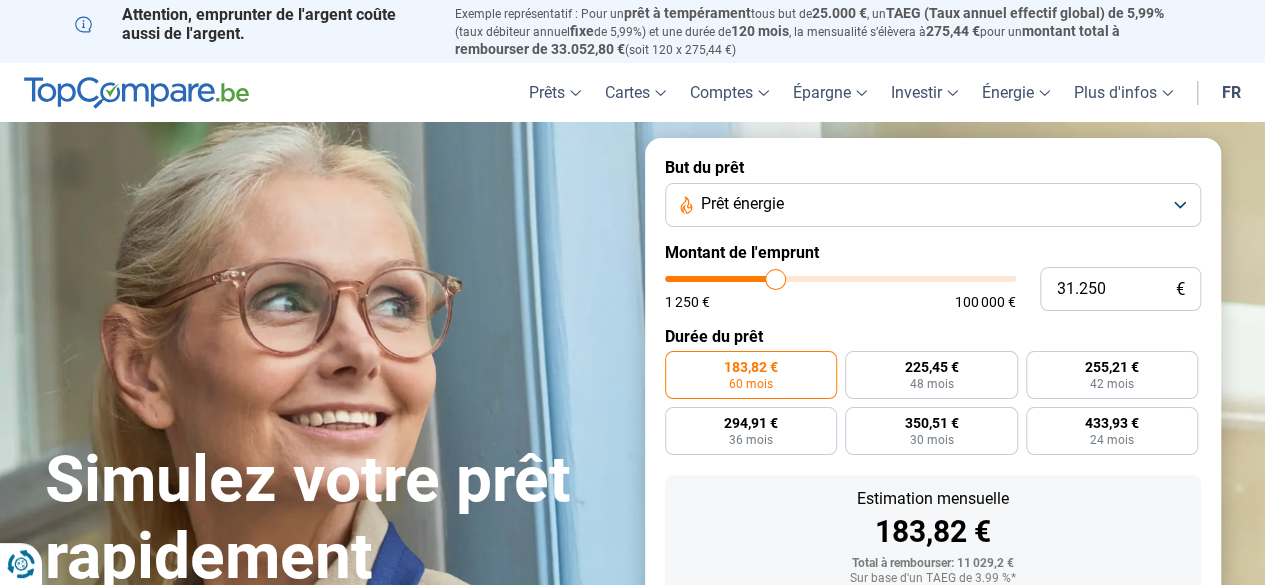 type on "31.000" 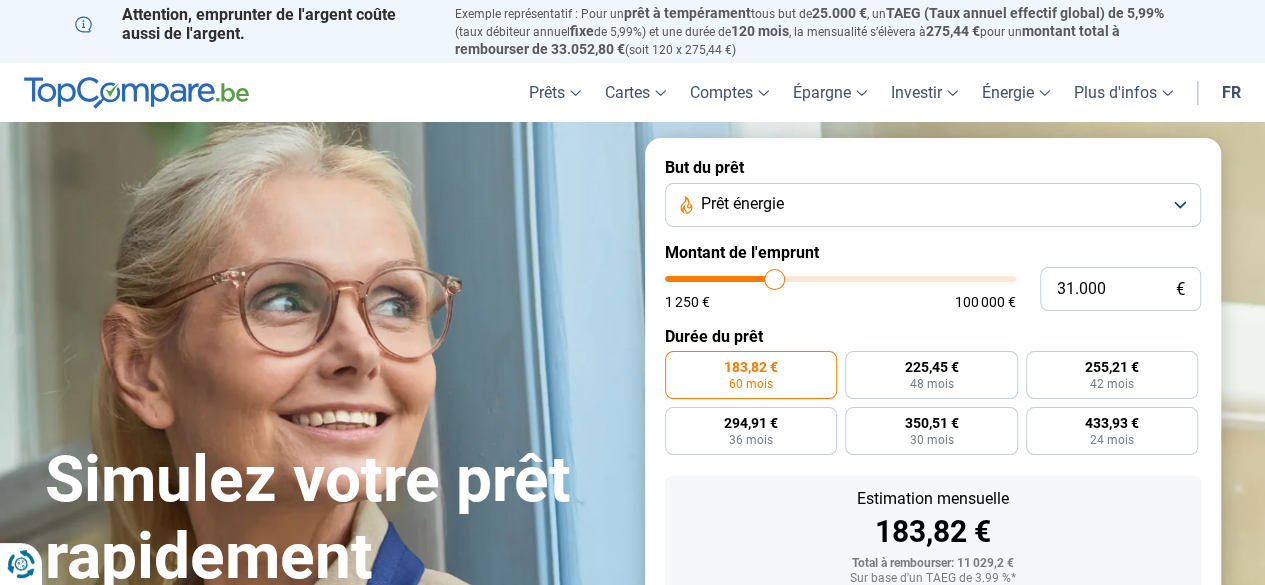 type on "30.750" 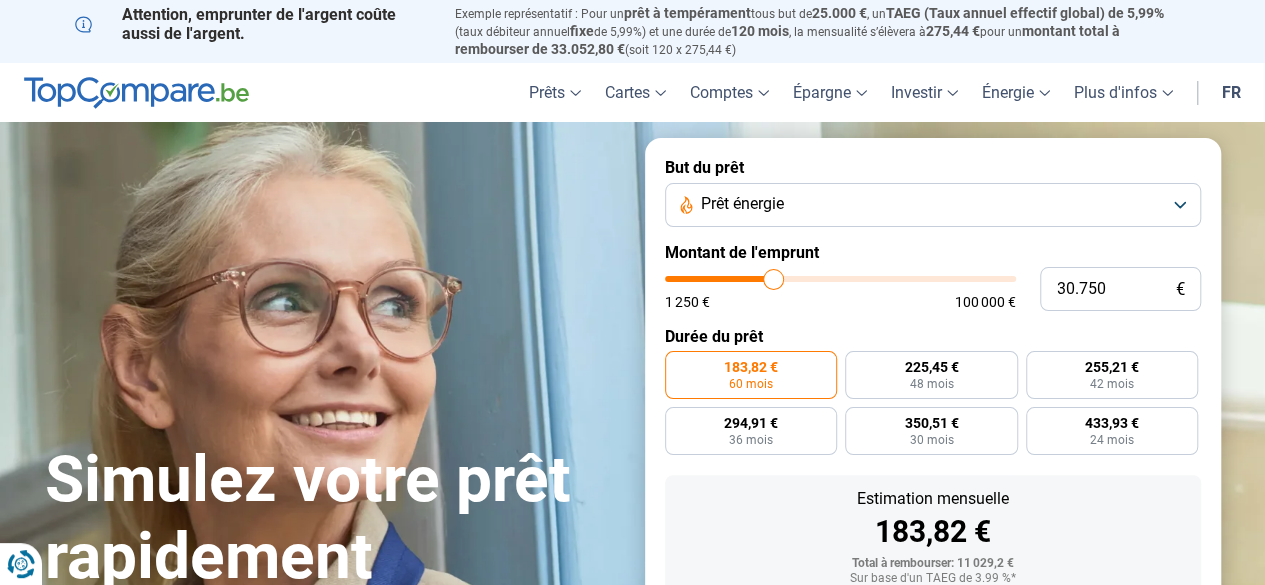 type on "30.500" 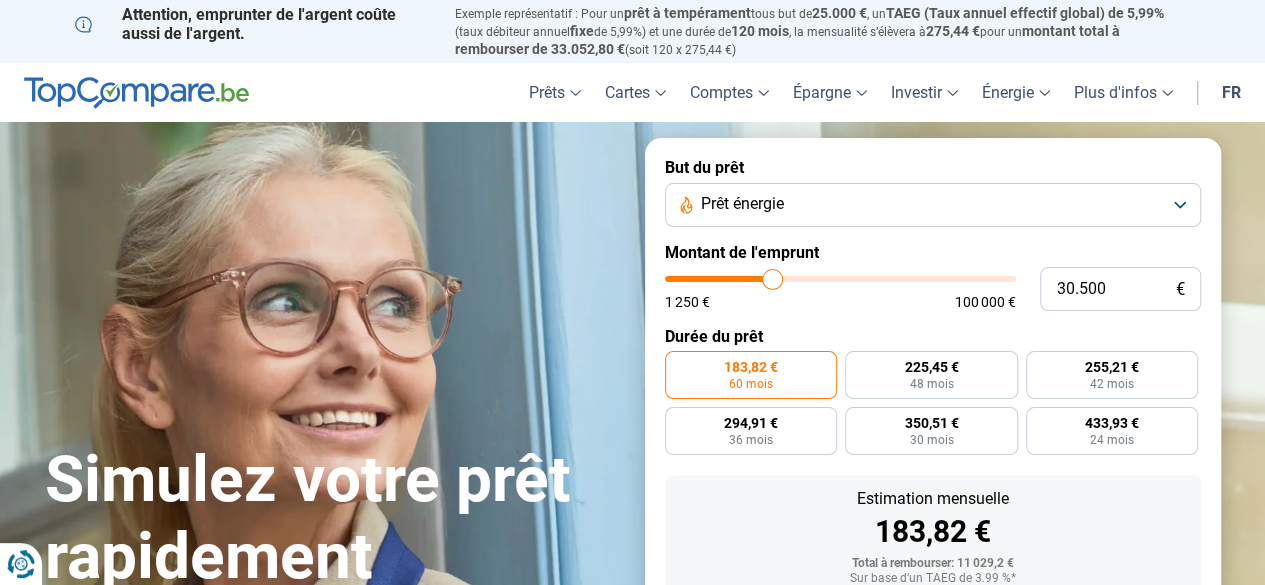 type on "30.250" 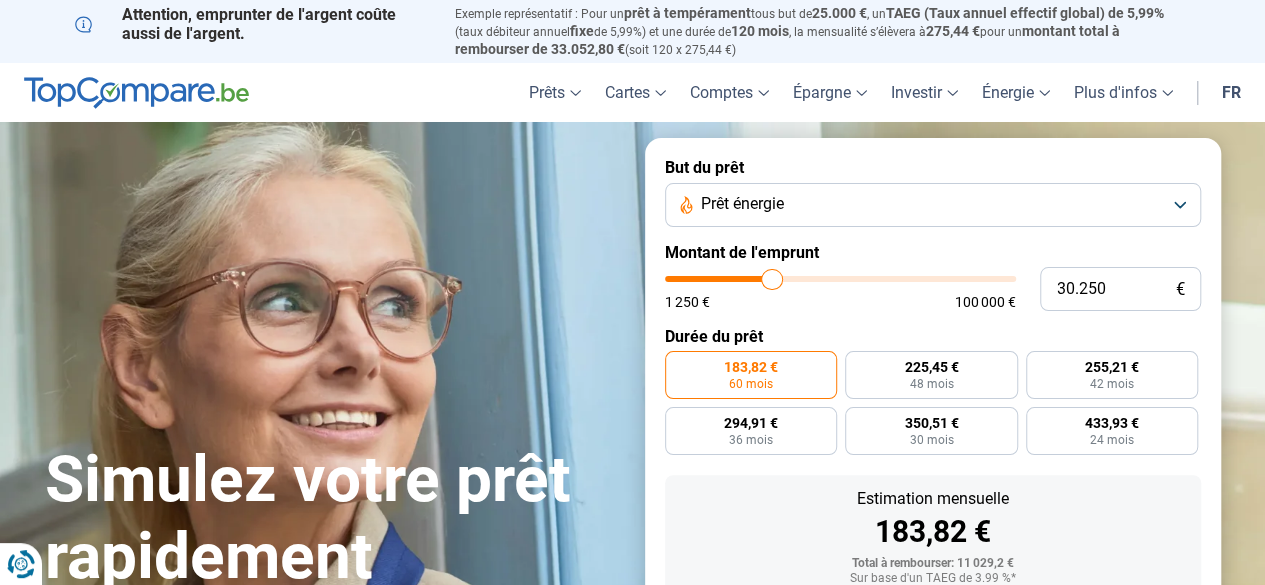 type on "30.000" 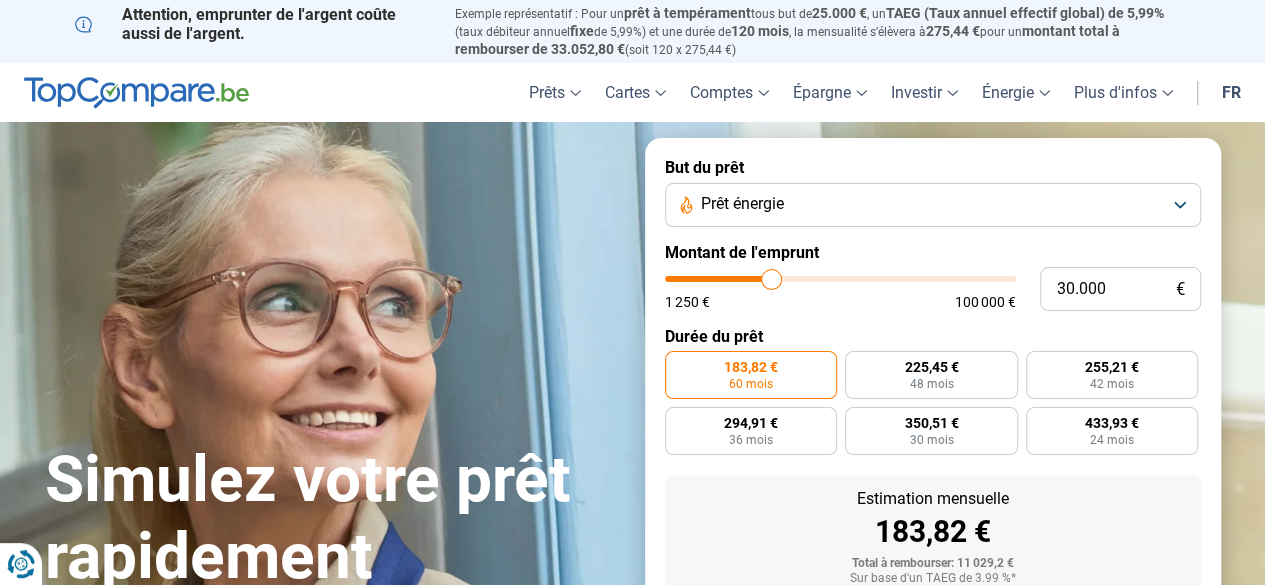 type on "29.750" 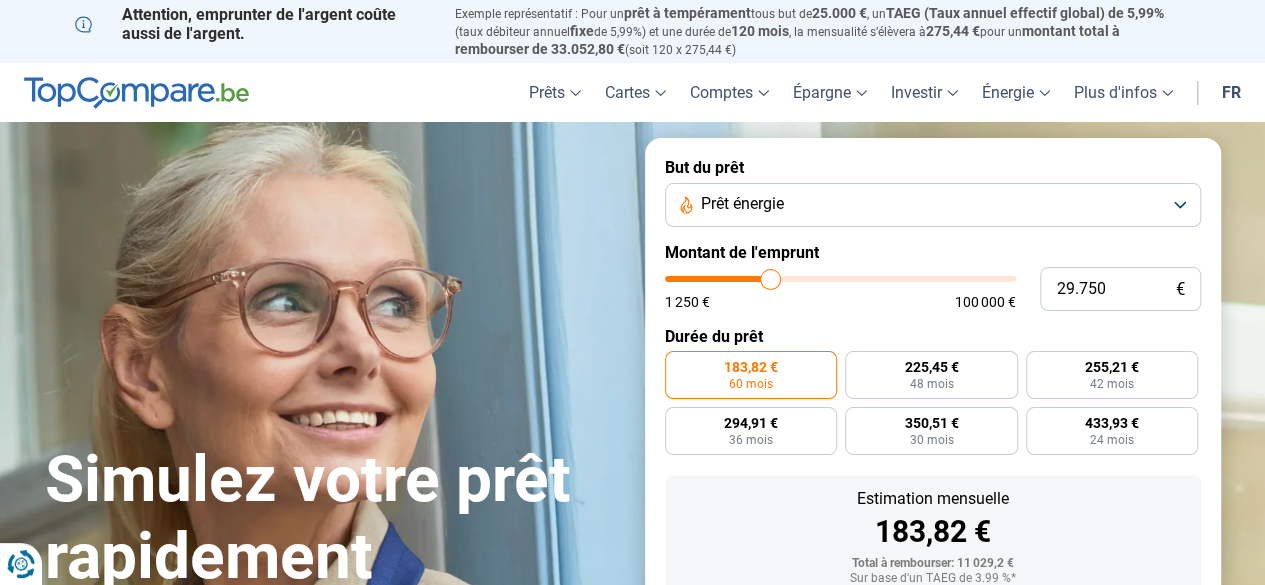 type on "29.500" 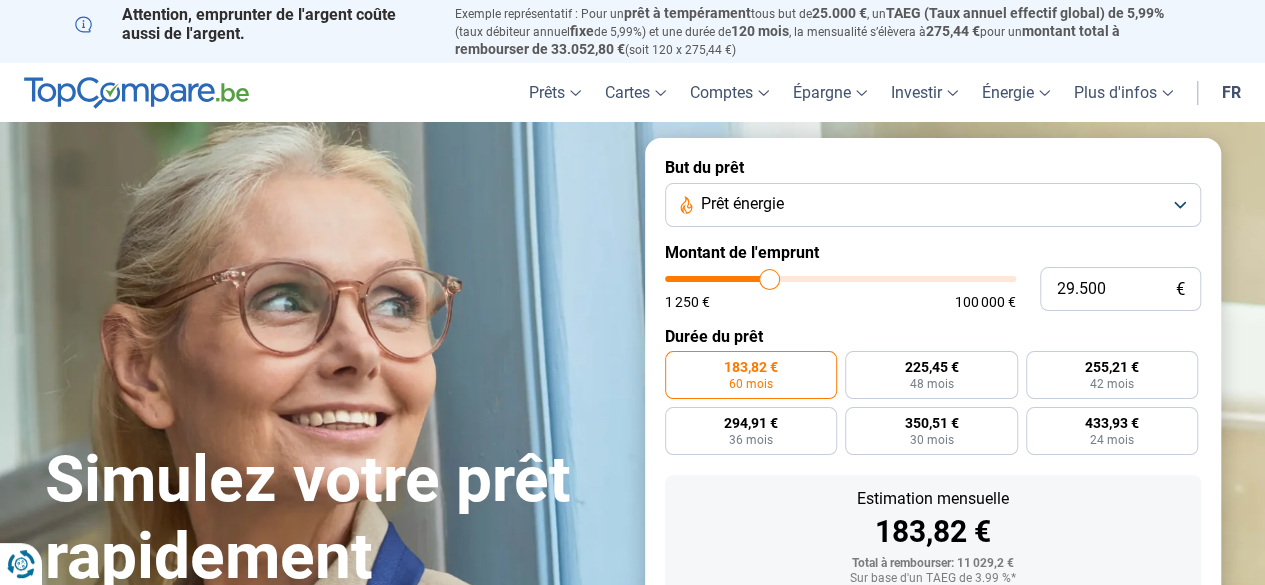 type on "29.250" 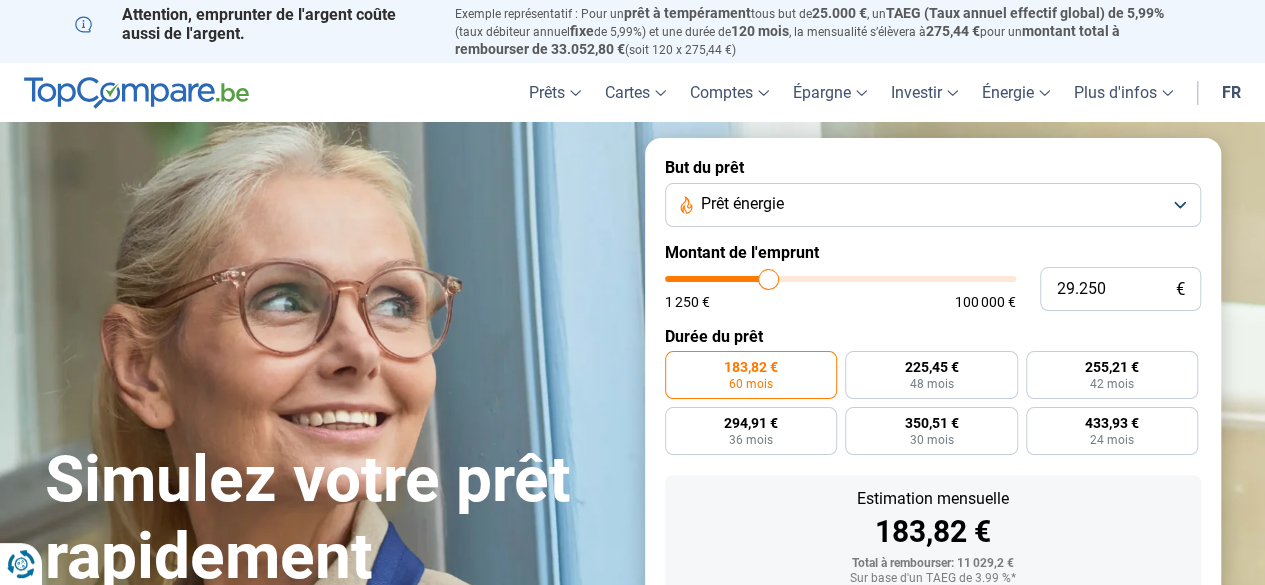 type on "29.000" 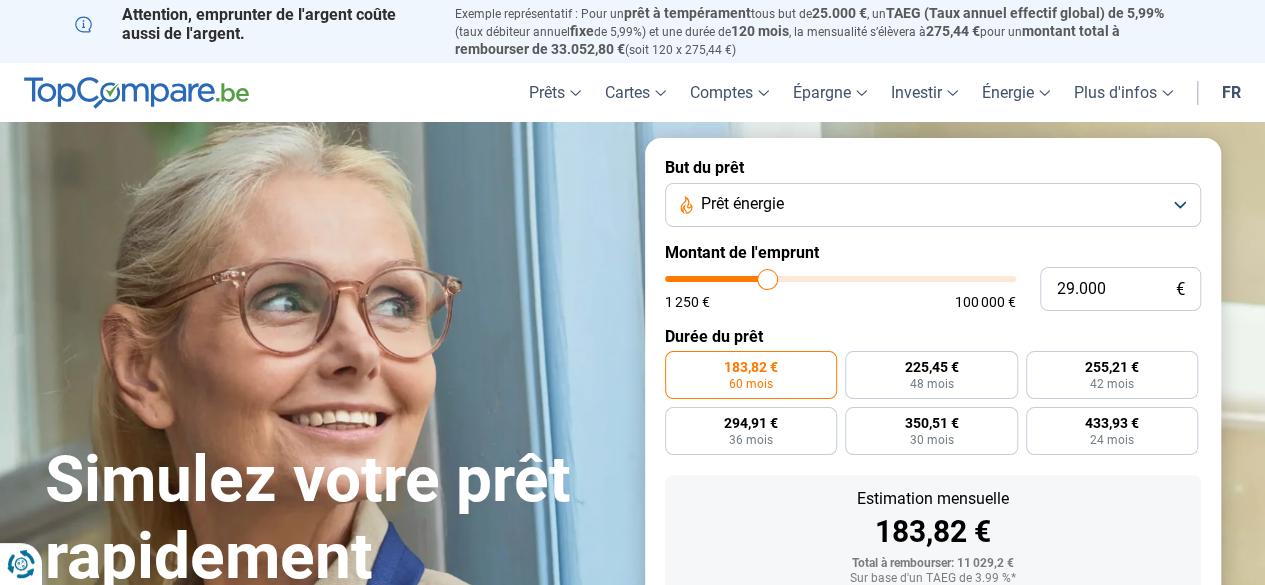 type on "28.750" 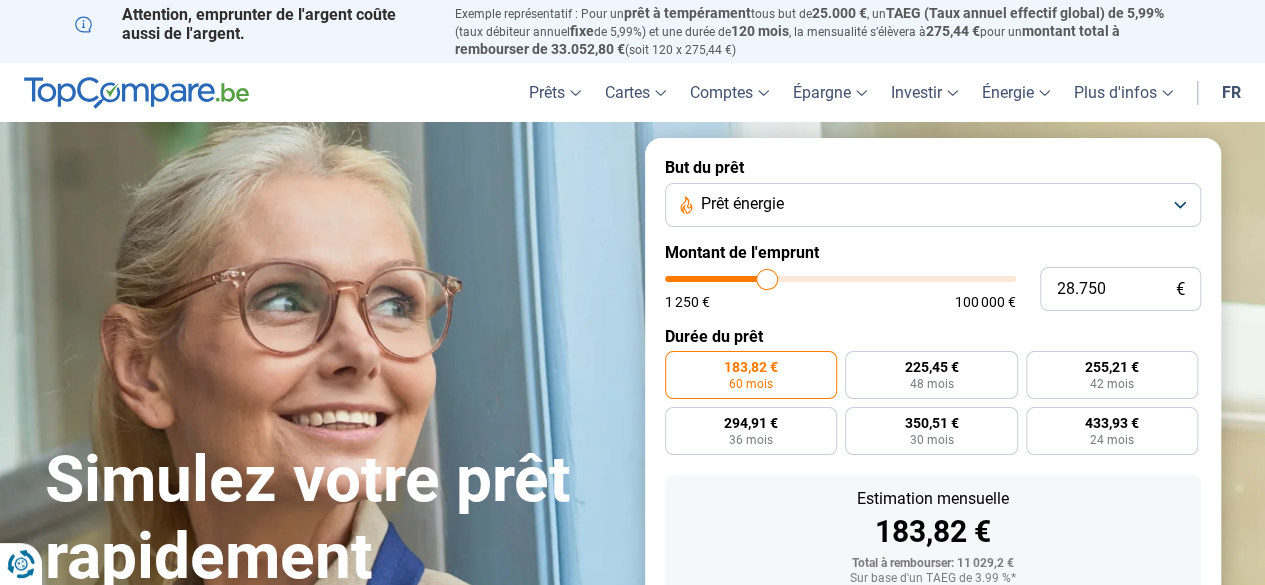 type on "28.500" 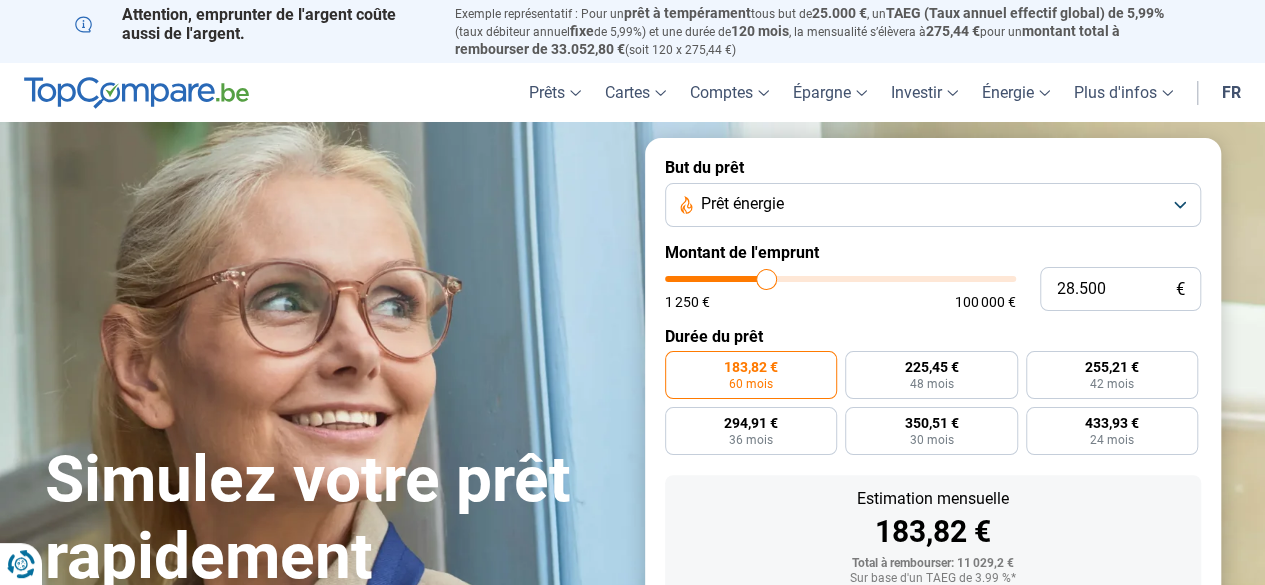 type on "28.250" 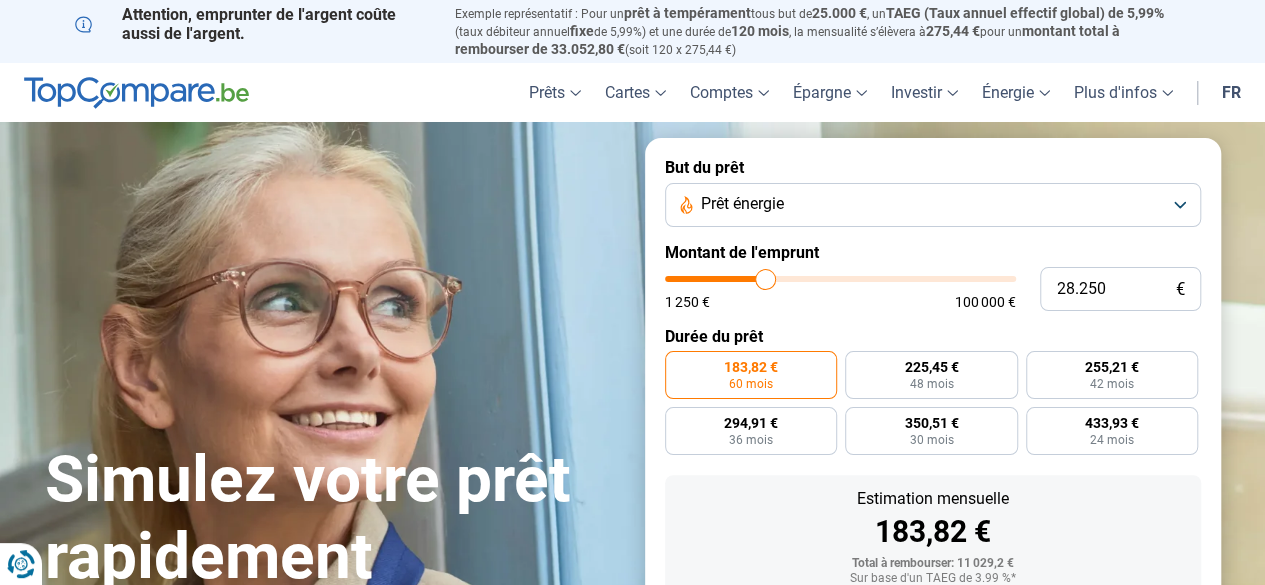 type on "27.750" 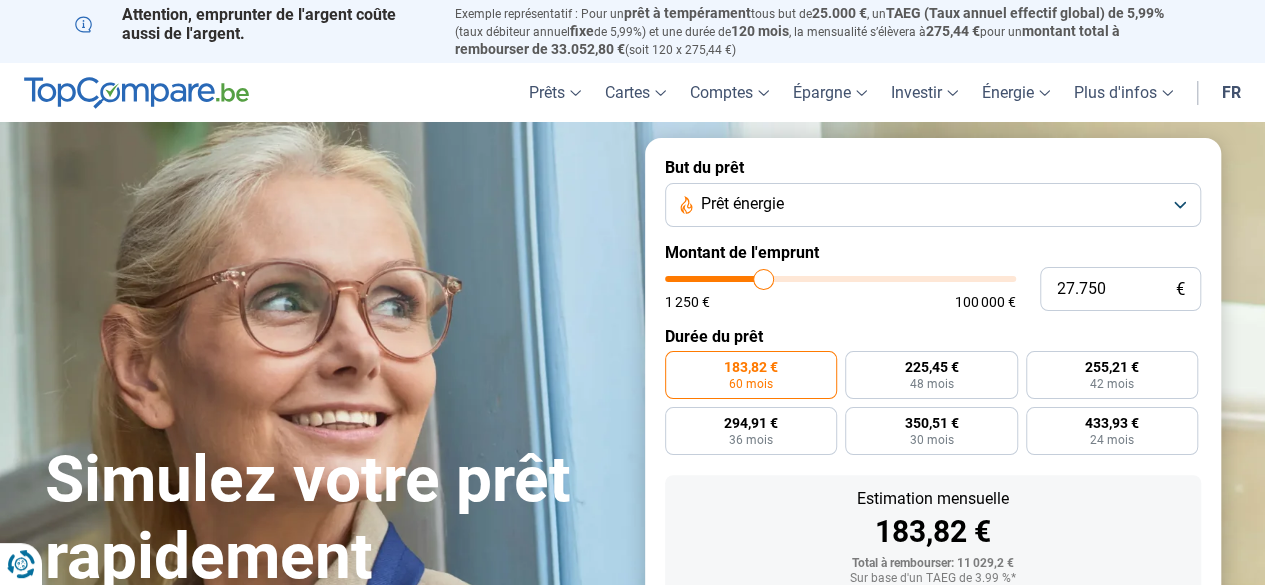 type on "27.500" 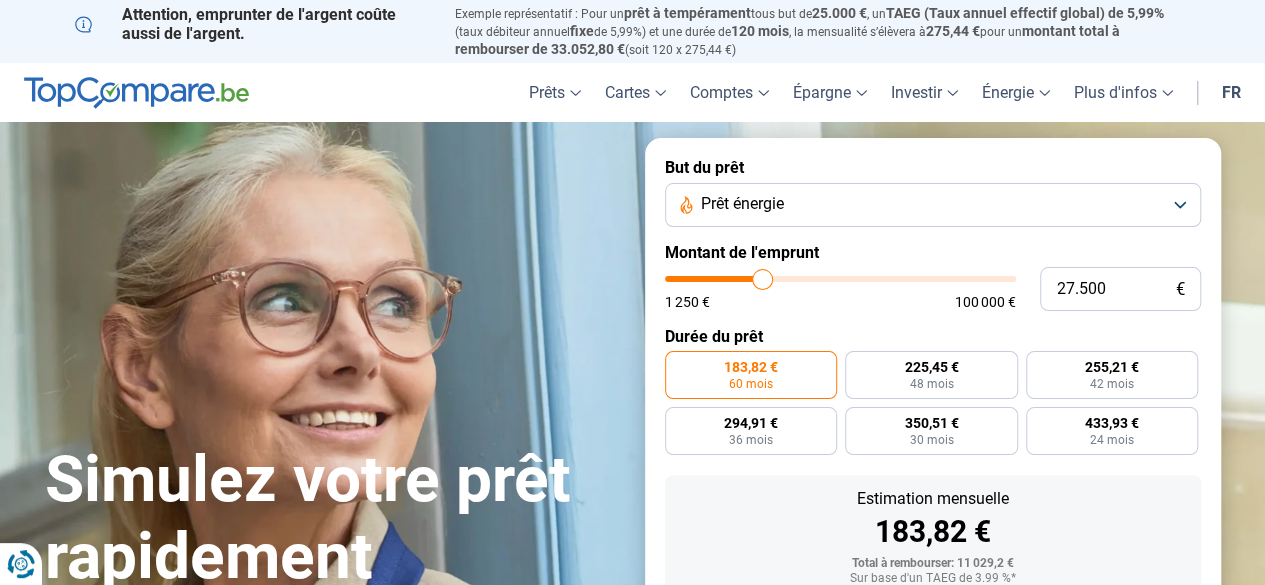 type on "27.250" 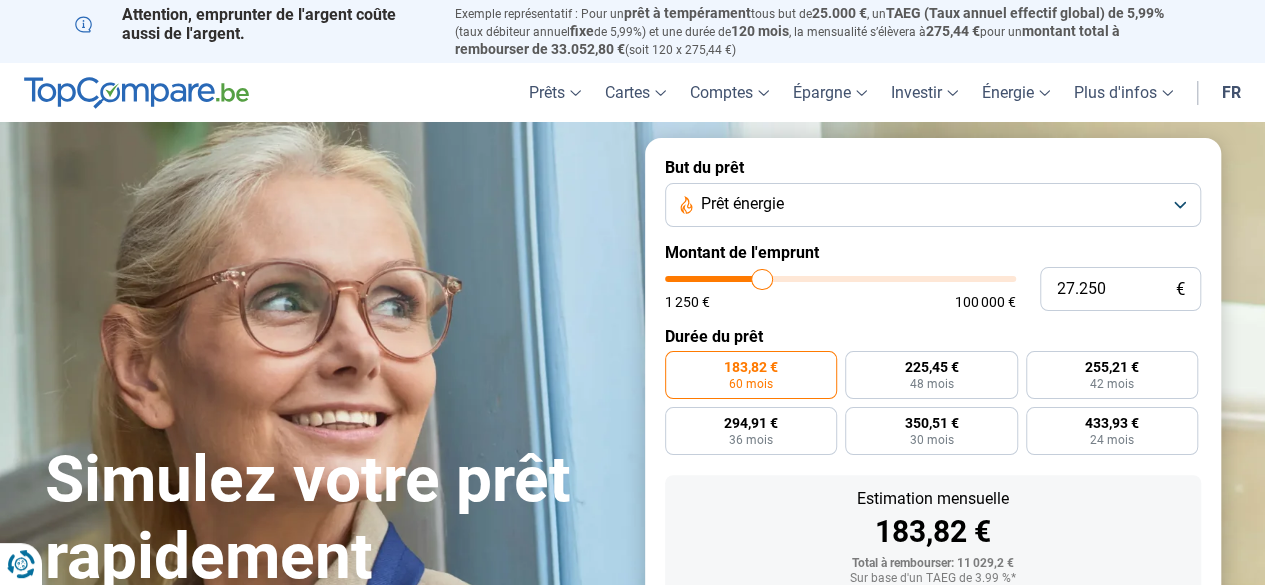 type on "27.000" 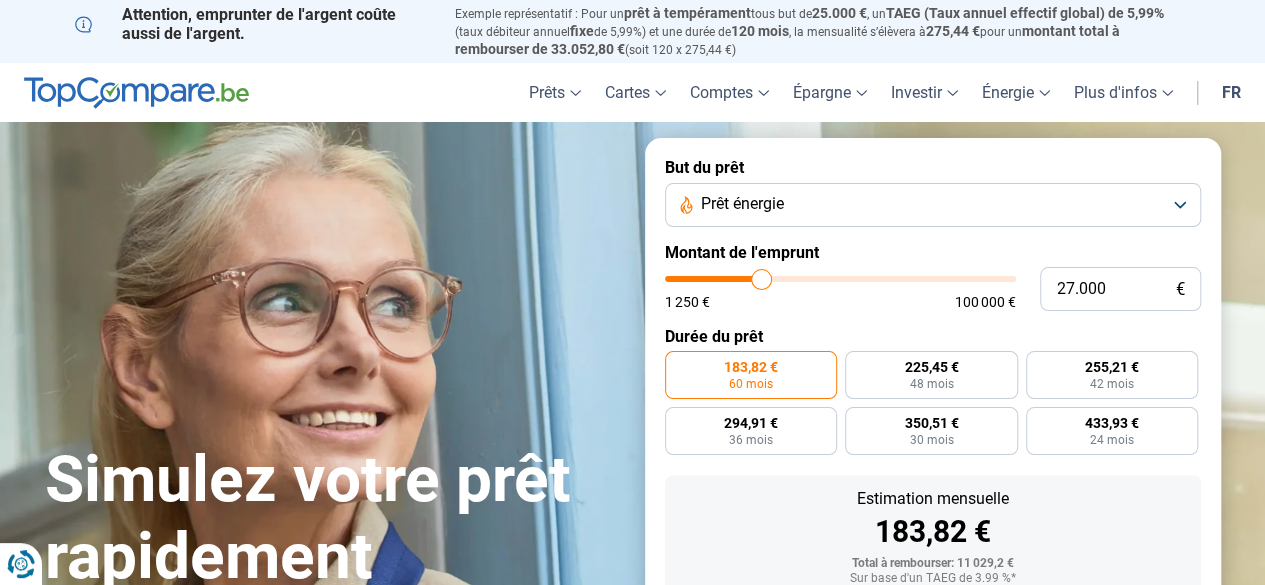 type on "26.500" 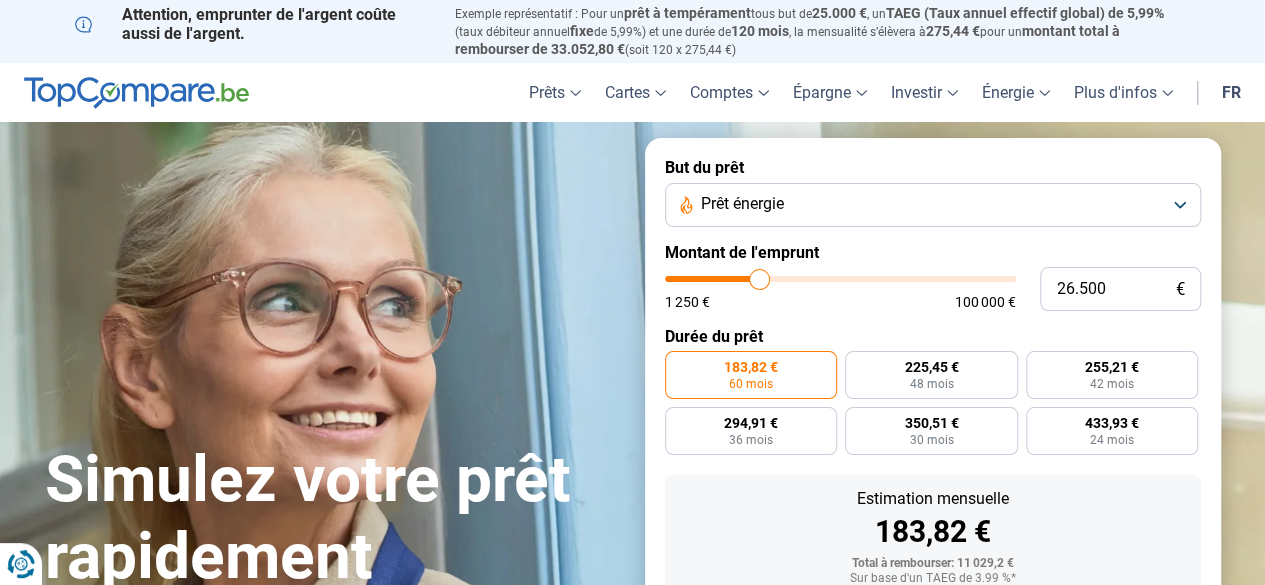 type on "26.250" 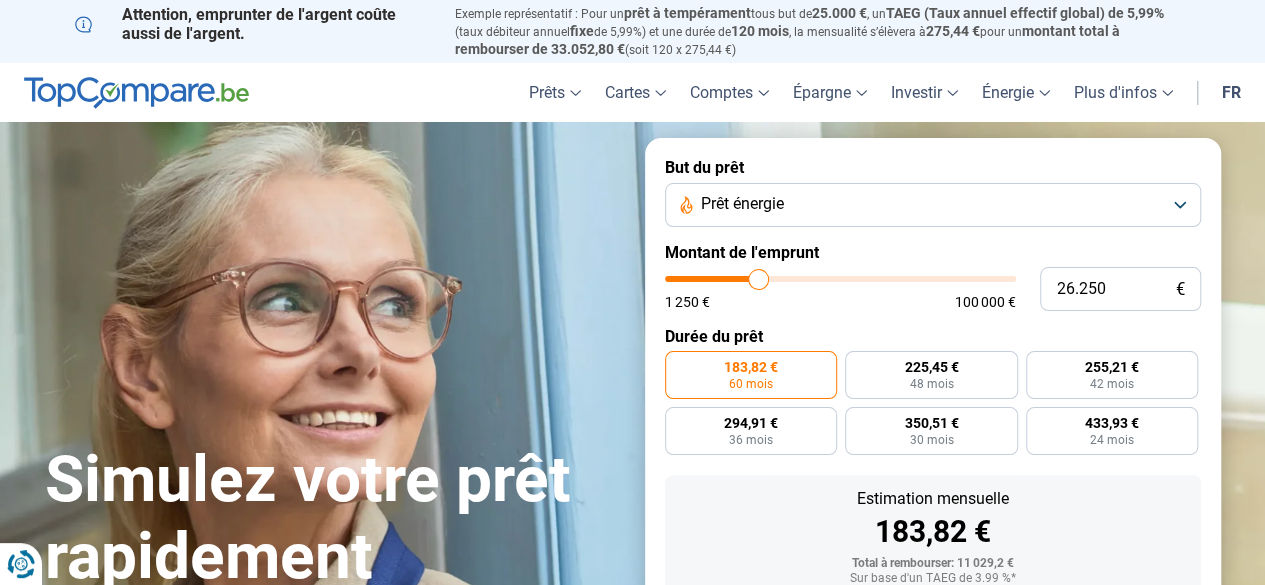 type on "26.000" 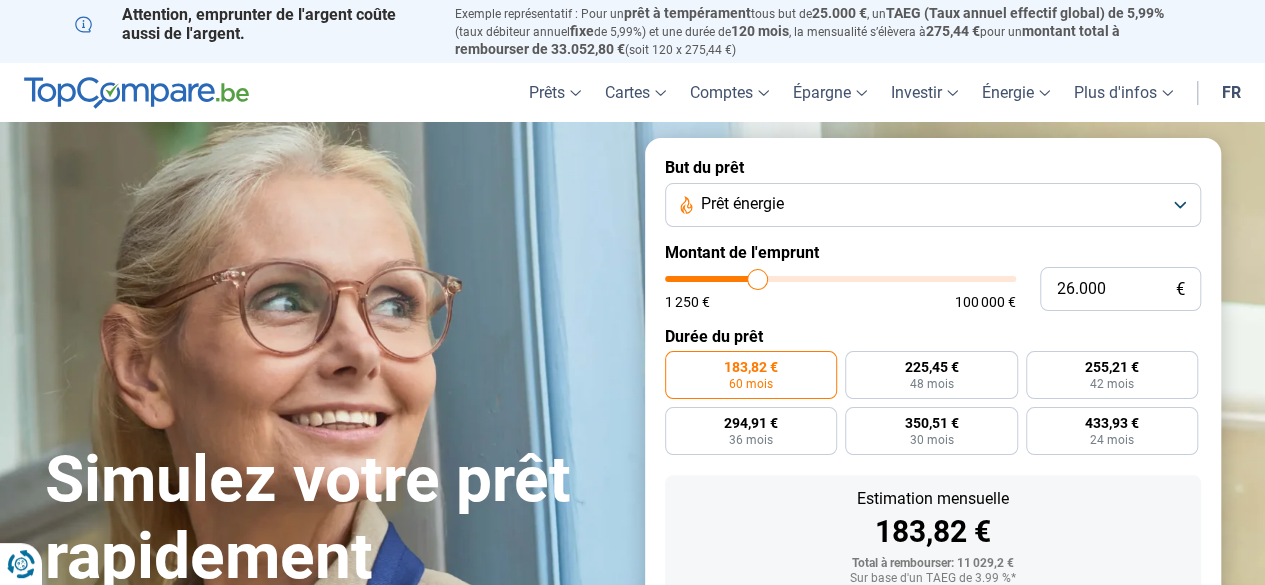 type on "25.500" 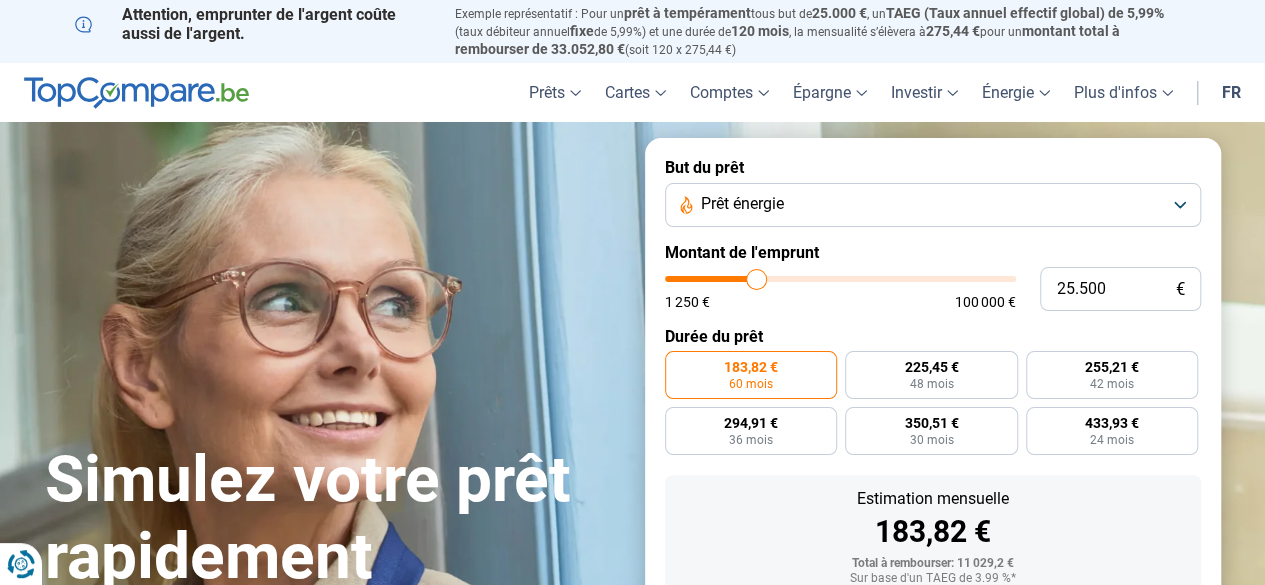 type on "25.250" 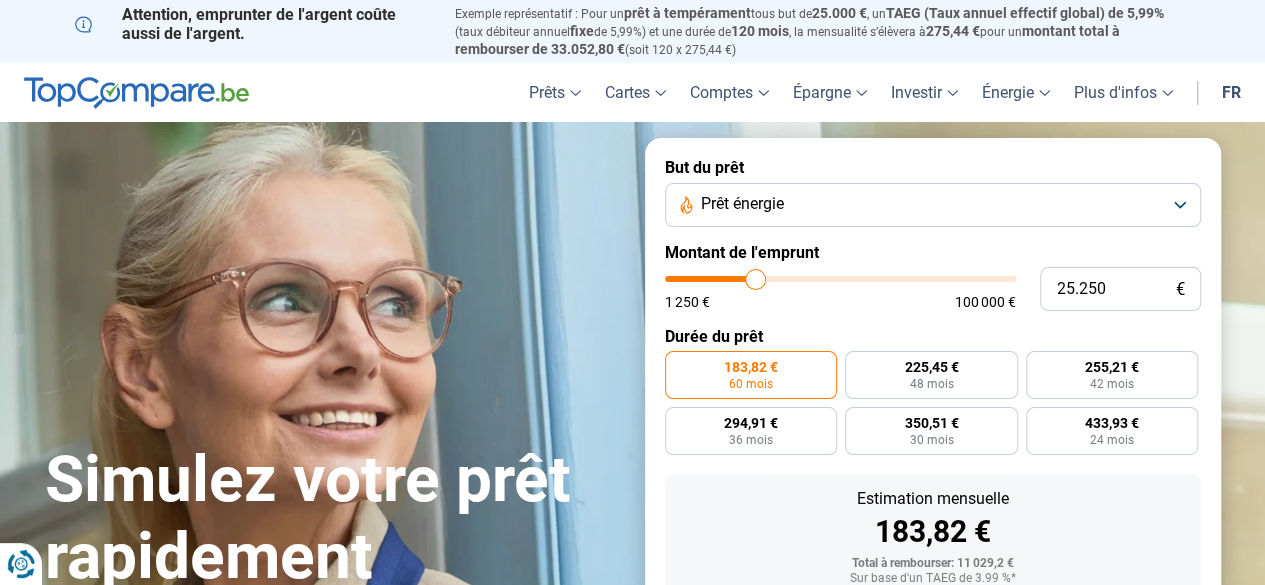 type on "25.000" 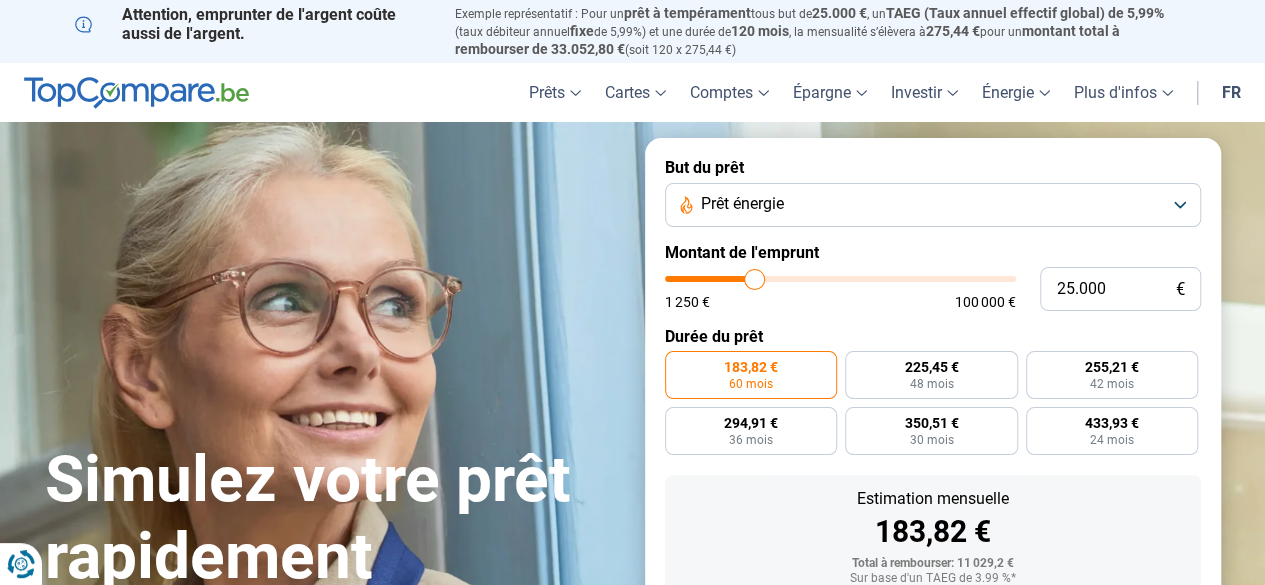 type on "24.750" 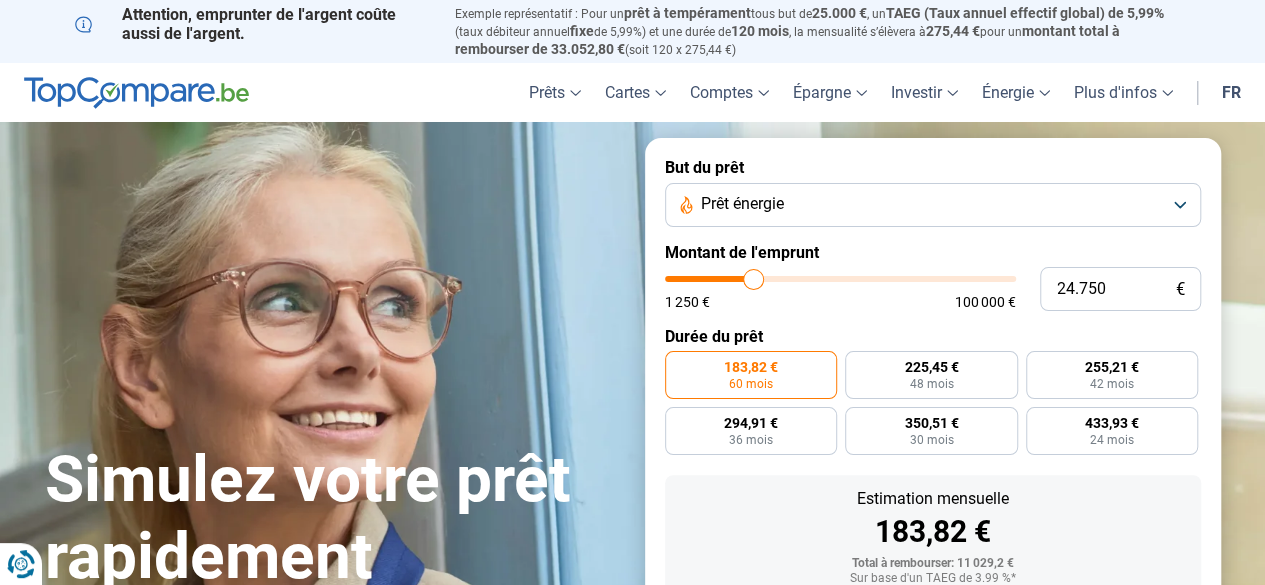 type on "24.500" 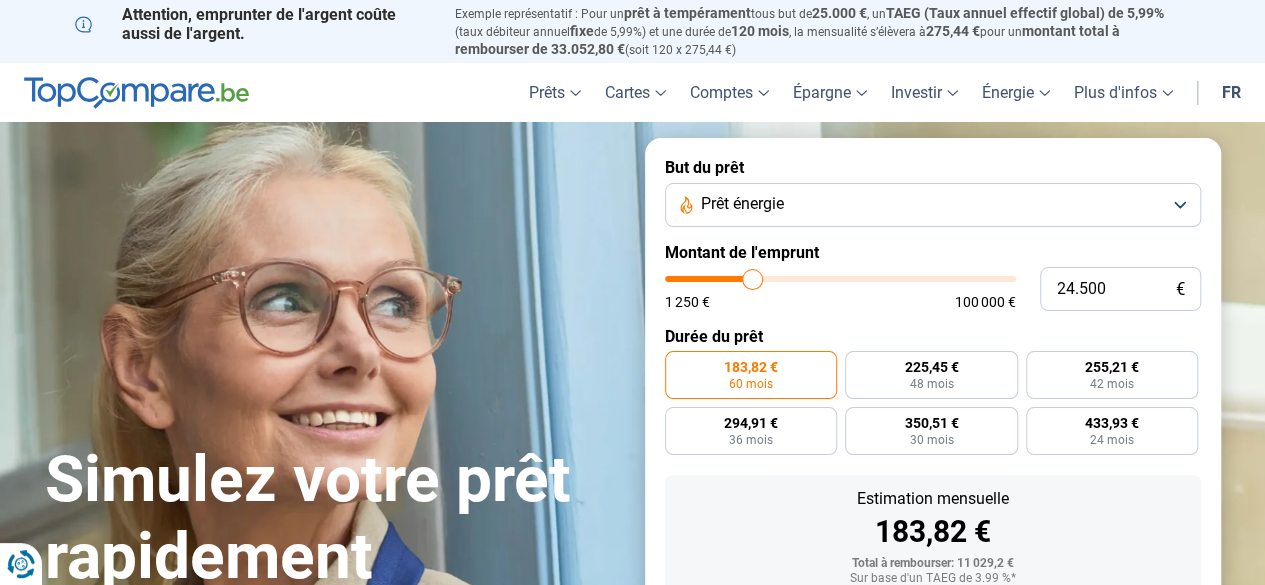 type on "24.250" 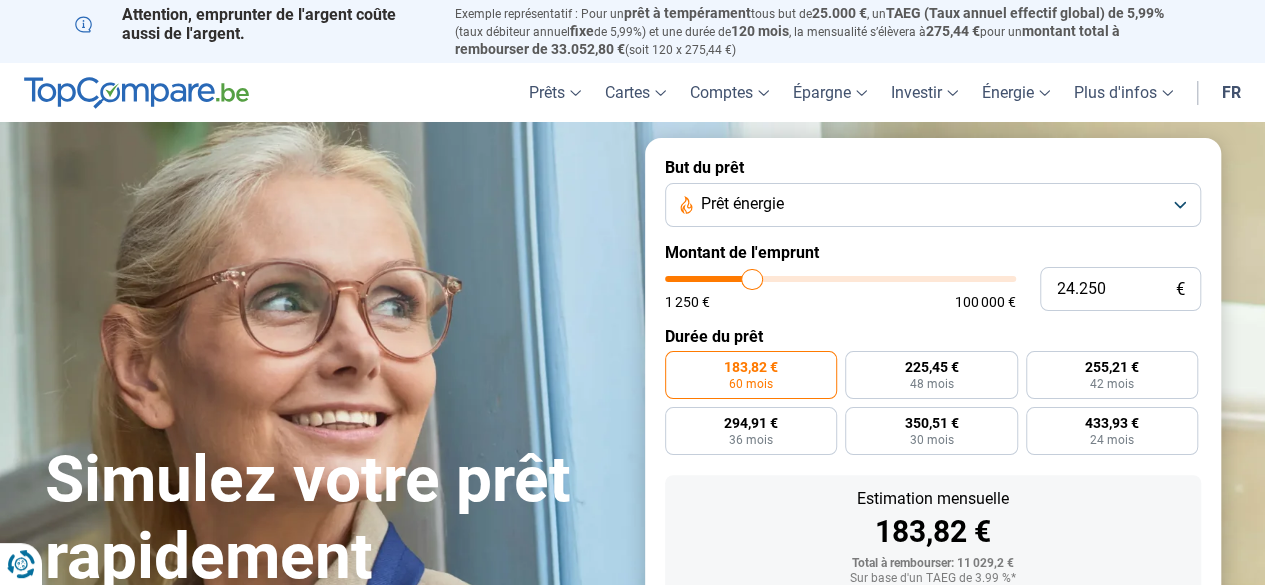 type on "24.000" 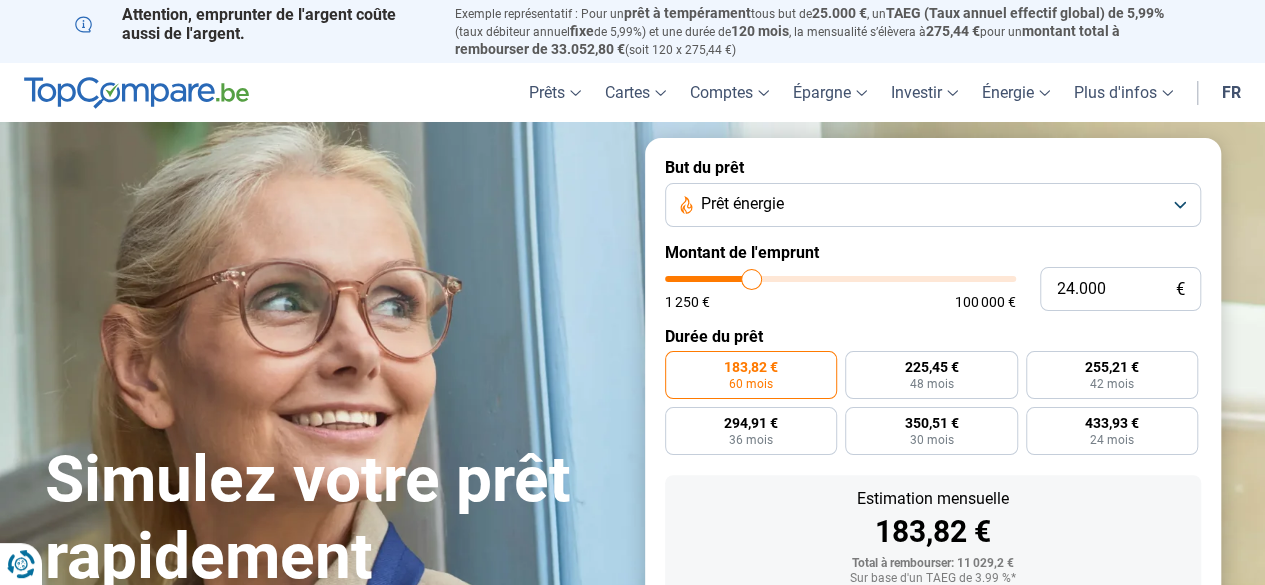 type on "23.750" 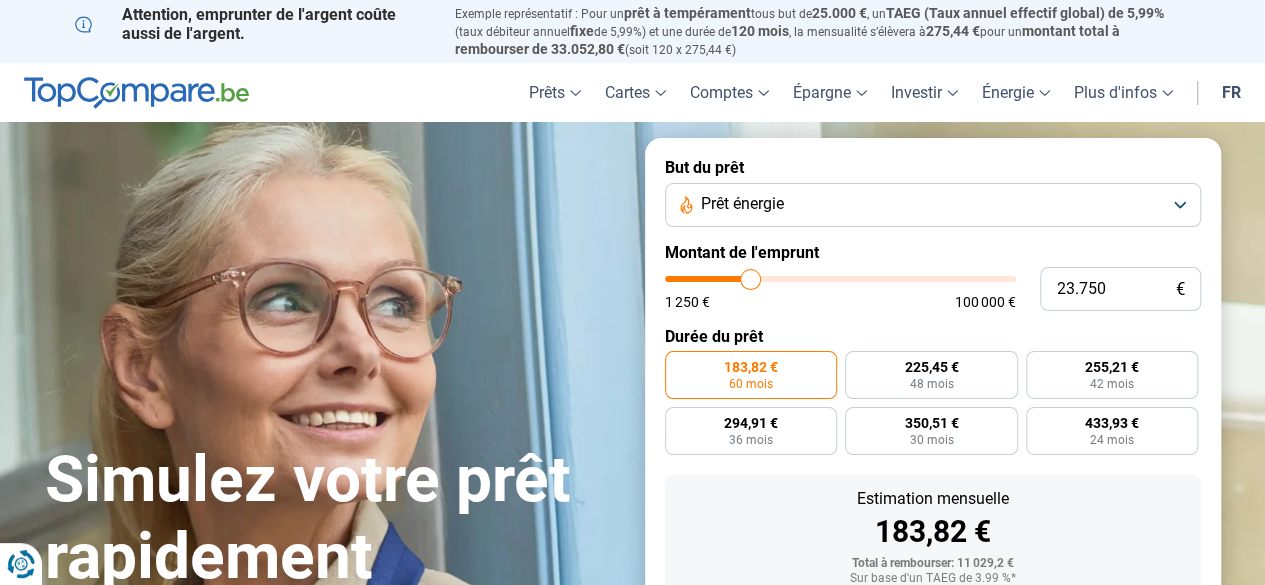 type on "23.500" 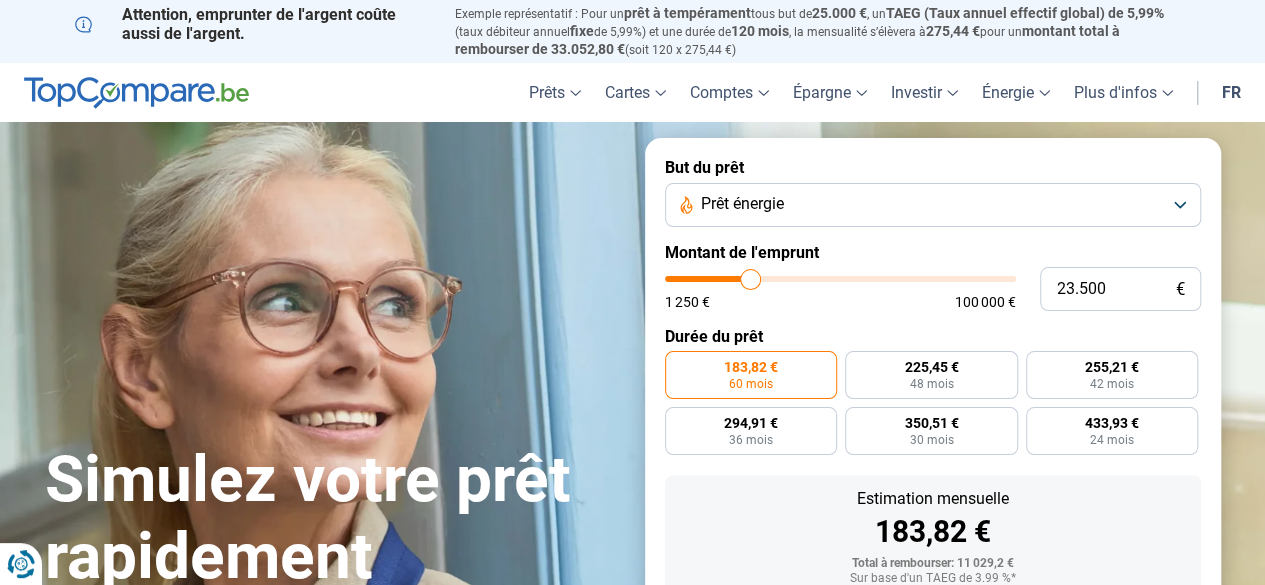 type on "23500" 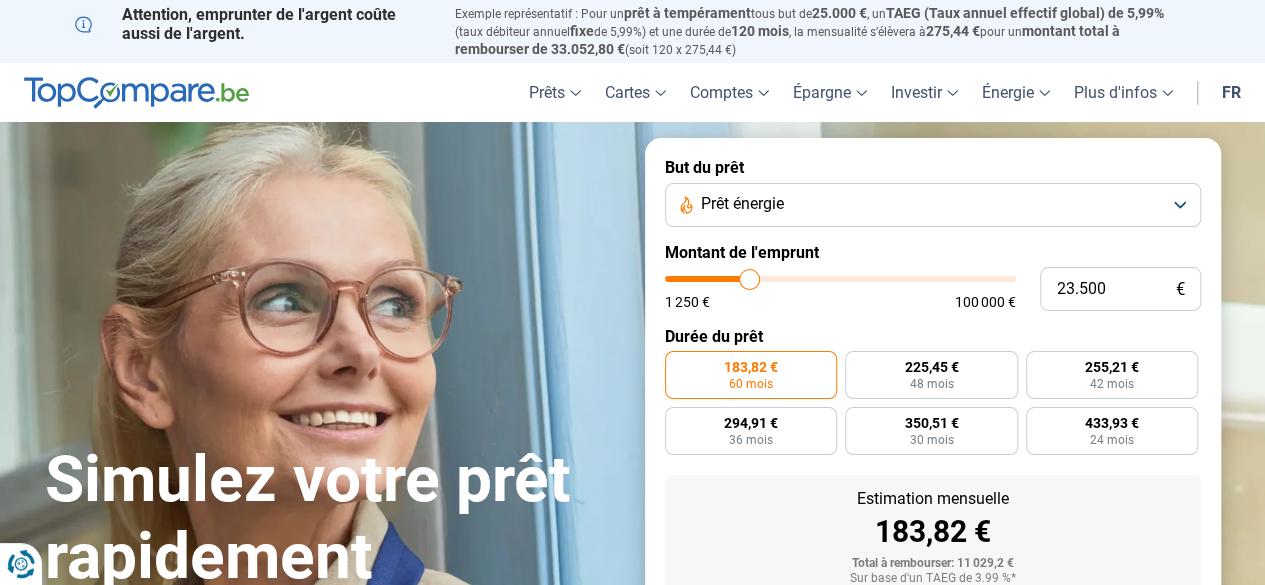 type on "23.250" 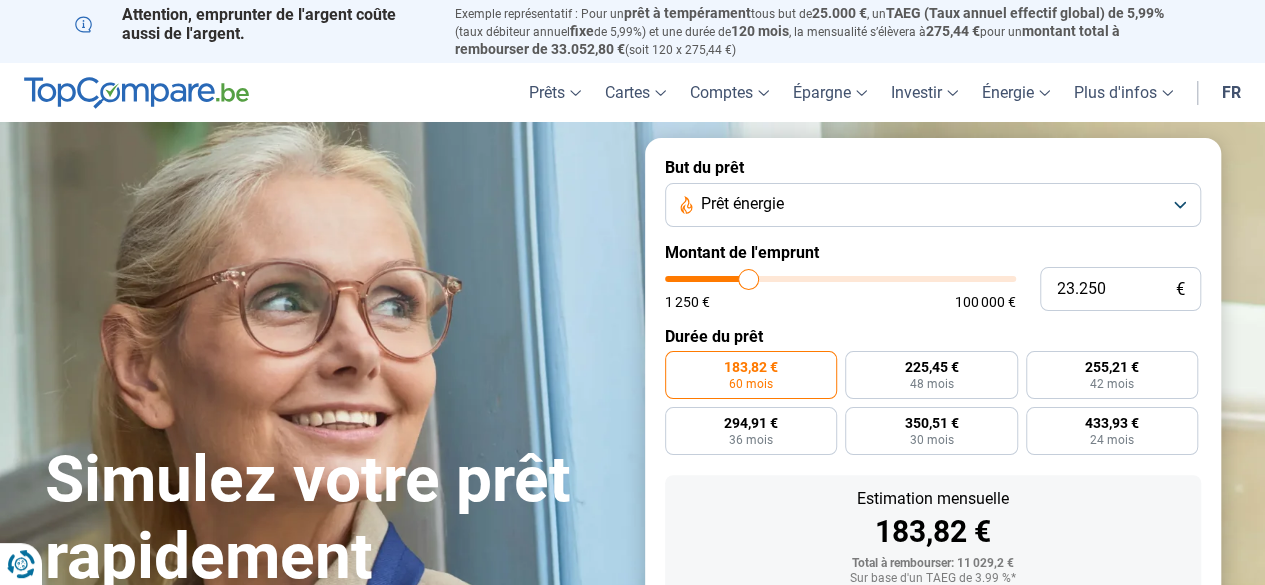 type on "23.000" 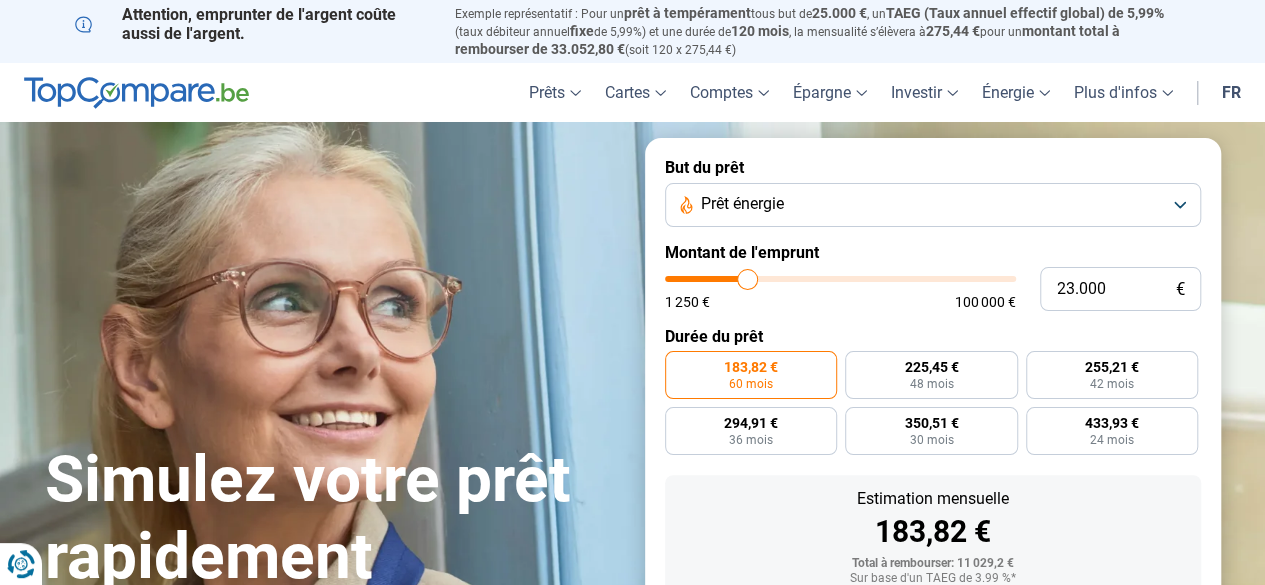 type on "22.750" 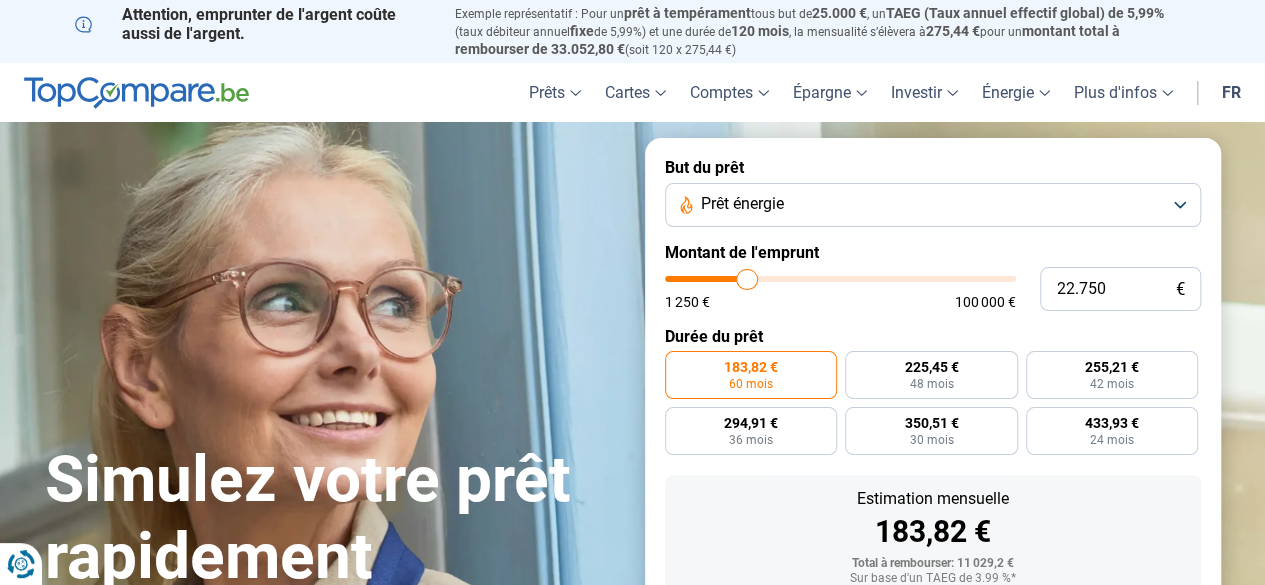 type 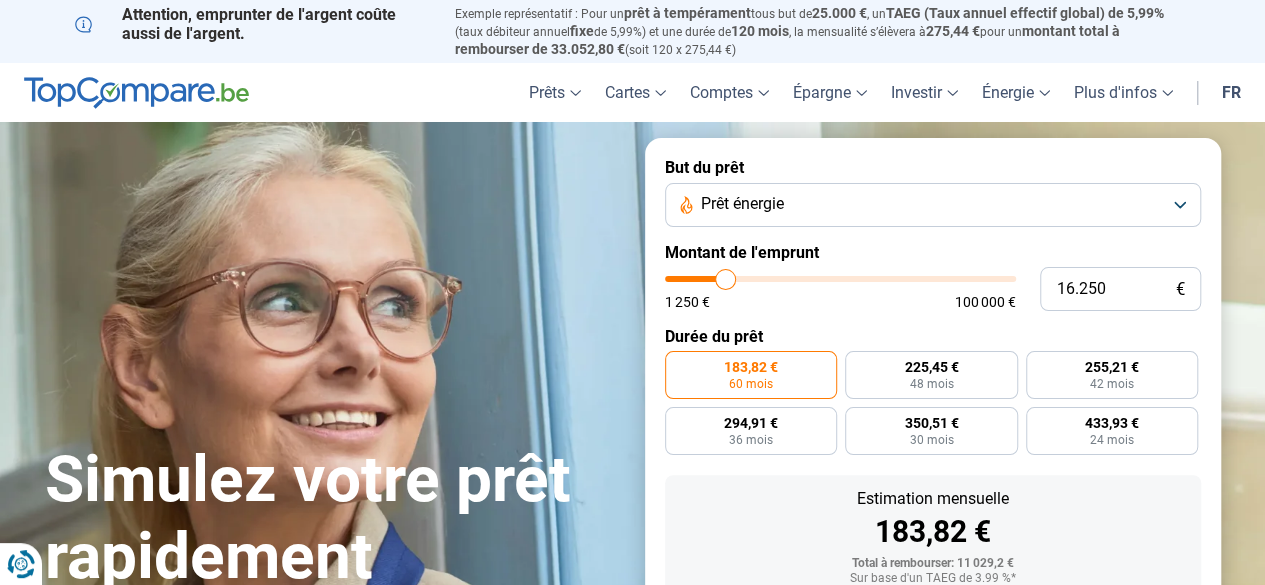 drag, startPoint x: 703, startPoint y: 287, endPoint x: 725, endPoint y: 289, distance: 22.090721 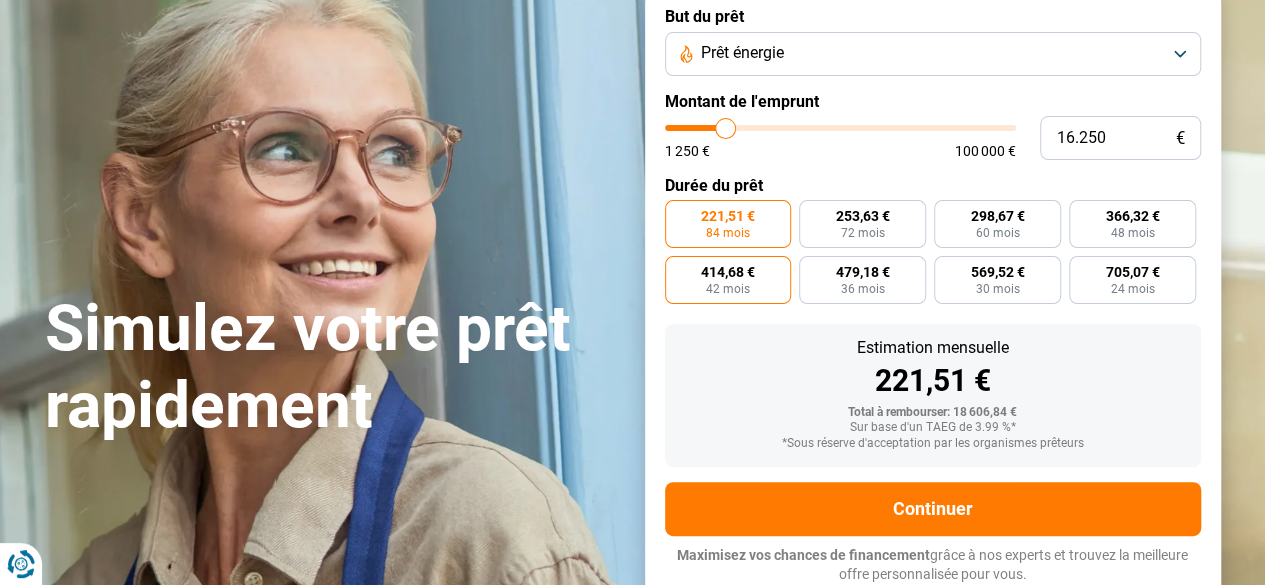 scroll, scrollTop: 153, scrollLeft: 0, axis: vertical 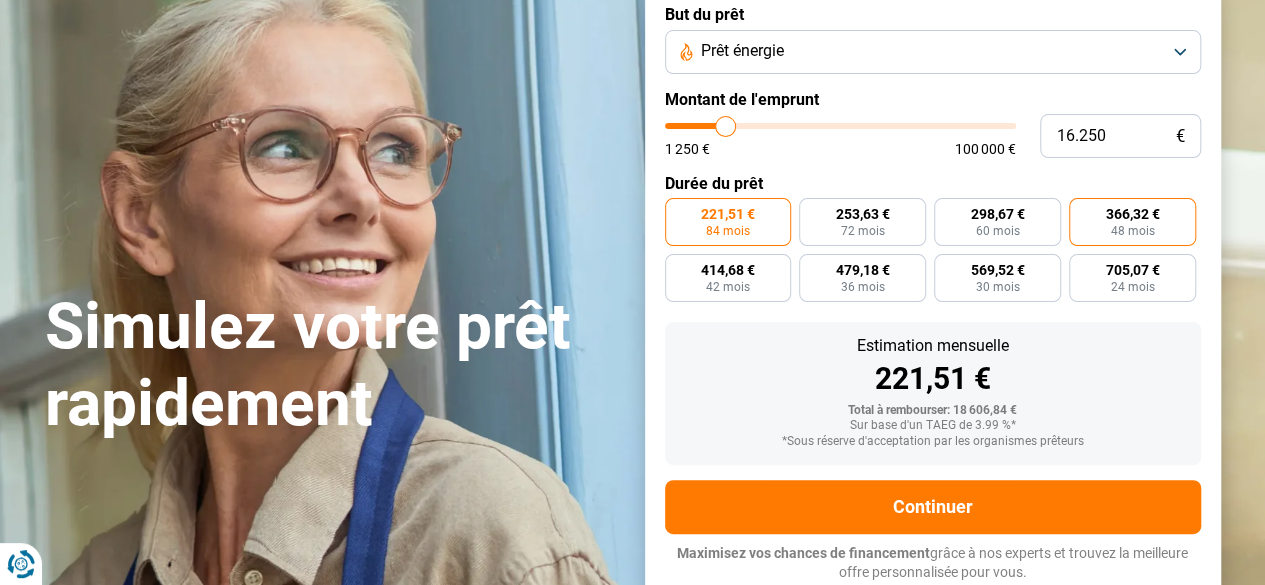 click on "48 mois" at bounding box center [1133, 231] 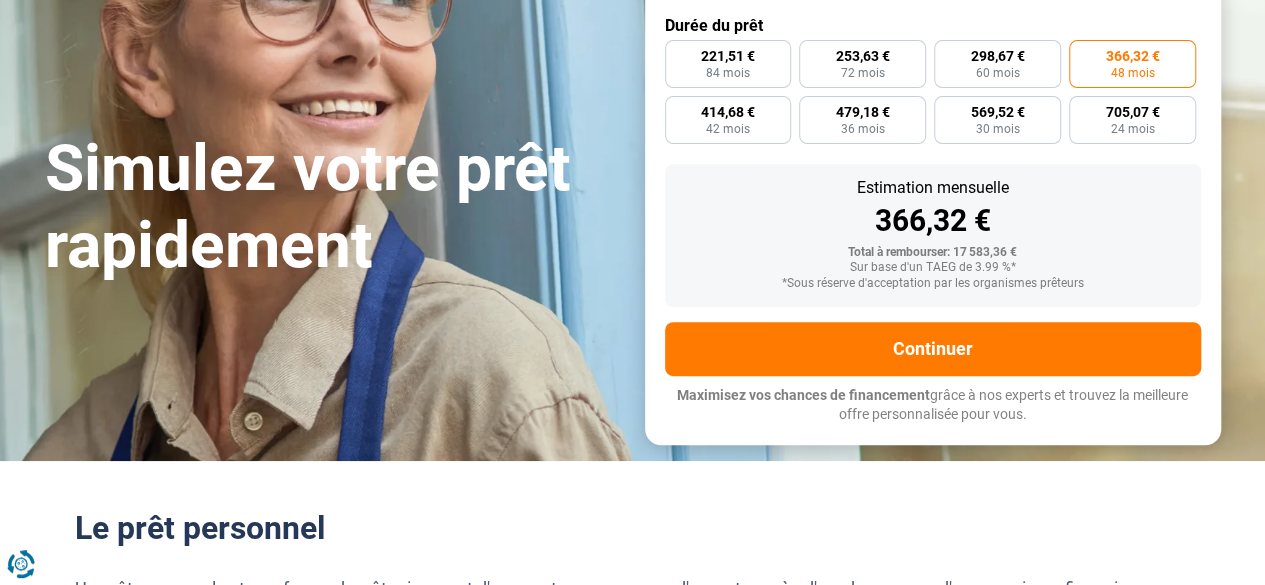 scroll, scrollTop: 353, scrollLeft: 0, axis: vertical 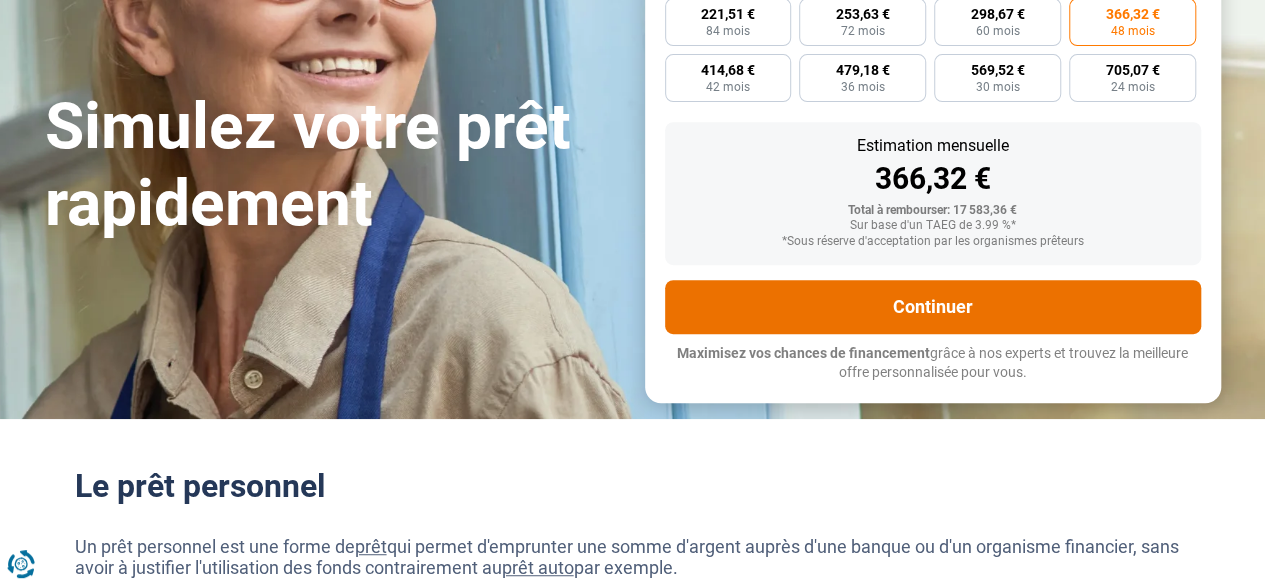 click on "Continuer" at bounding box center [933, 307] 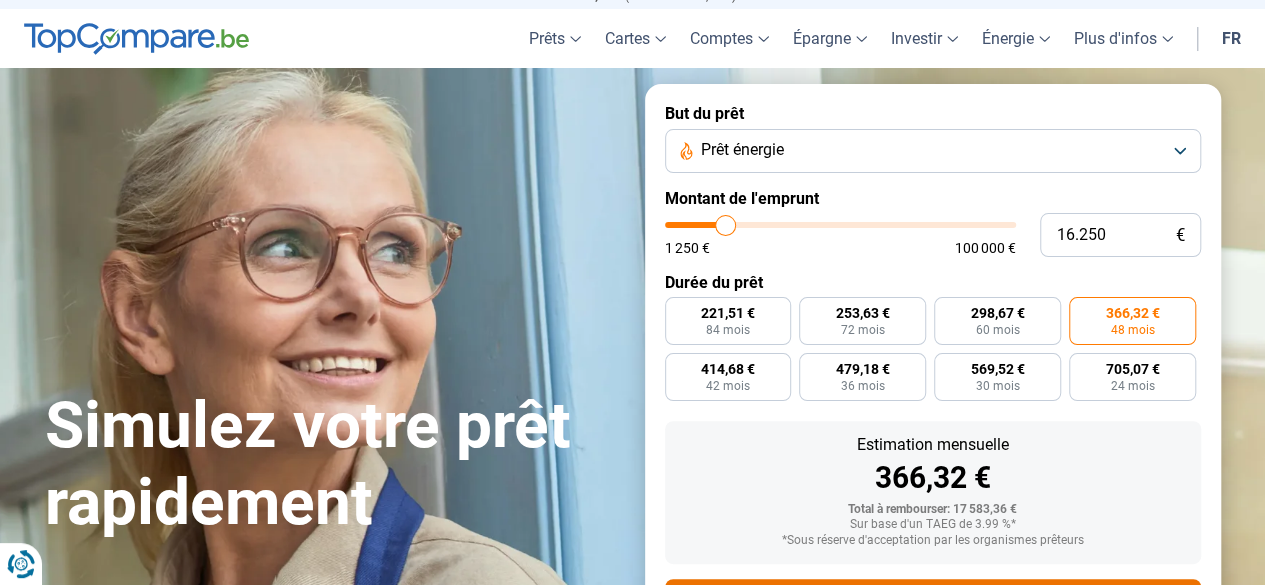 scroll, scrollTop: 53, scrollLeft: 0, axis: vertical 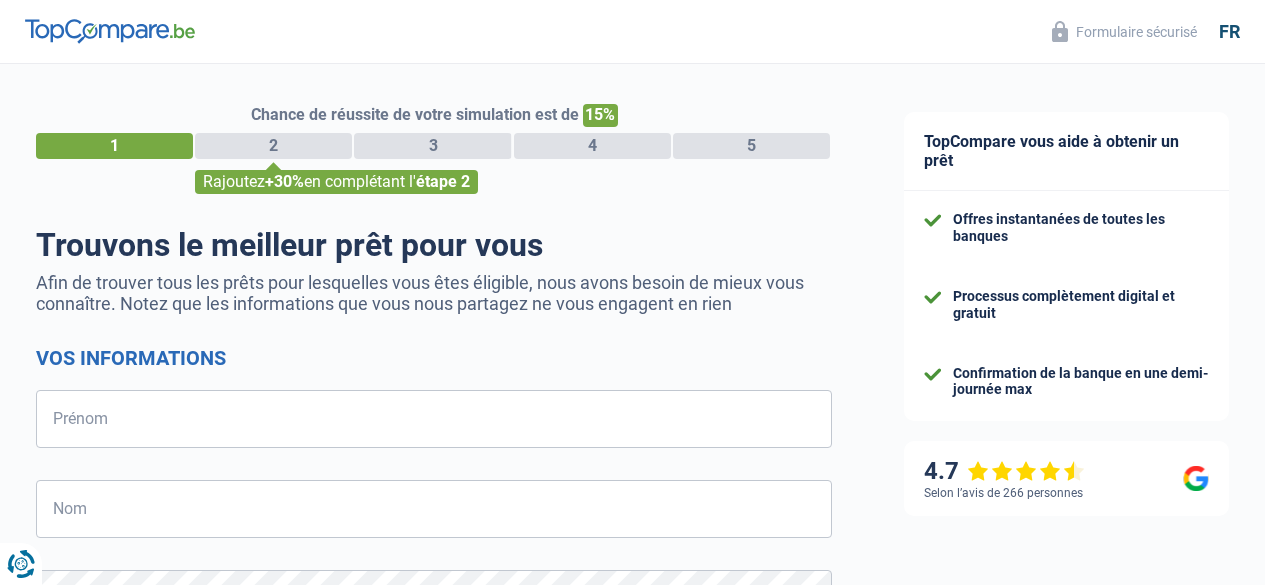 select on "32" 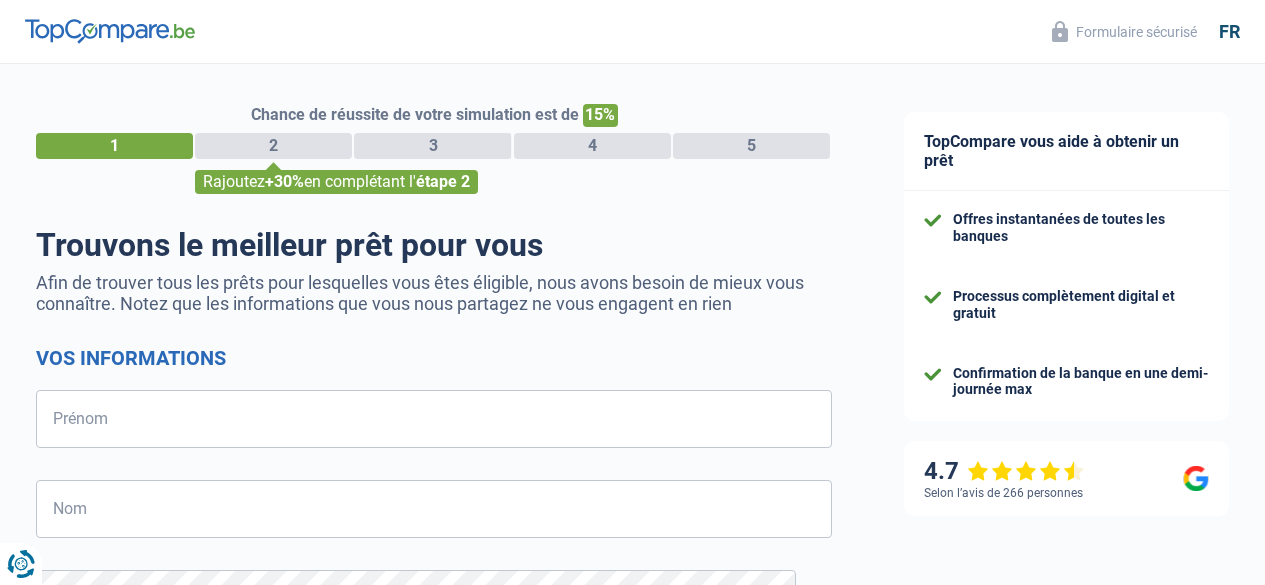 scroll, scrollTop: 0, scrollLeft: 0, axis: both 